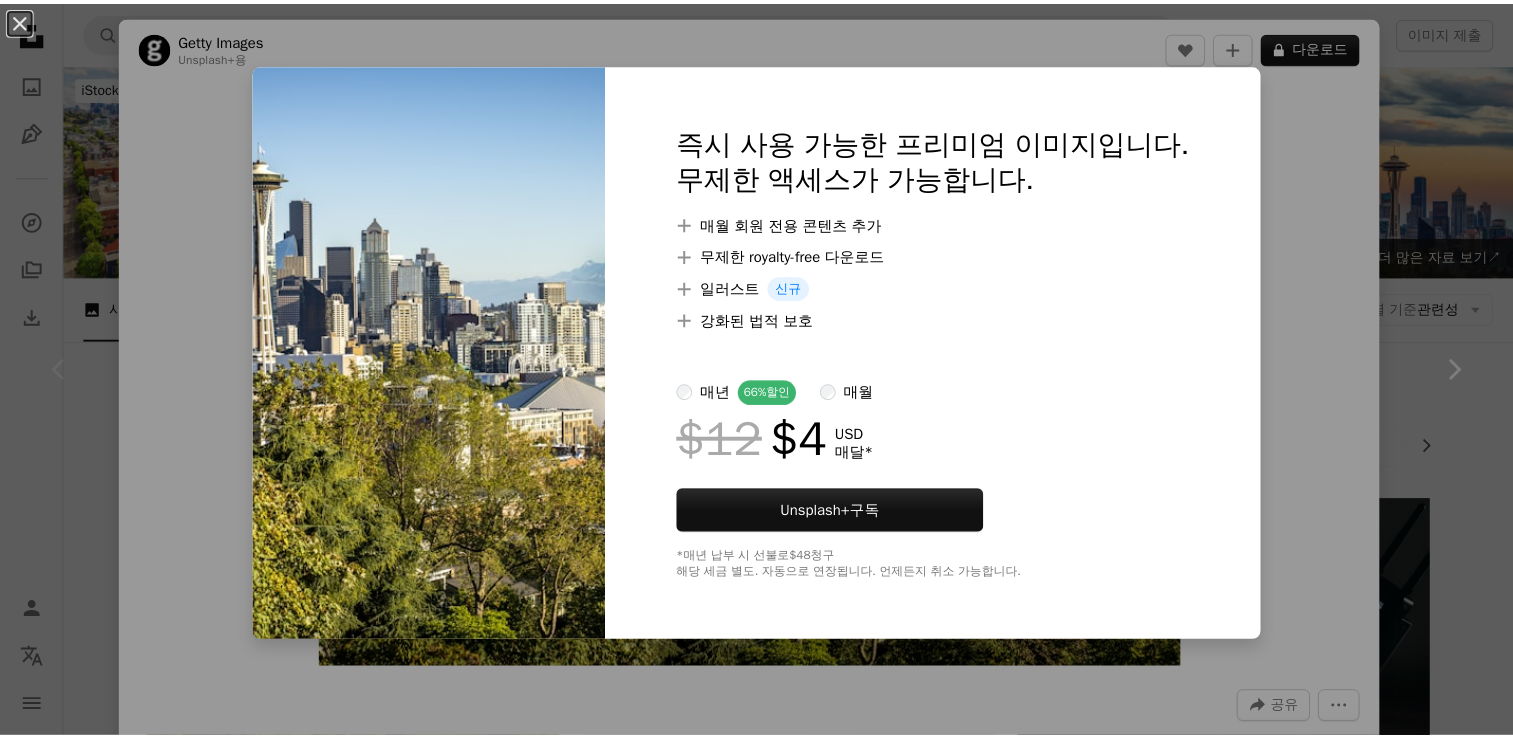 scroll, scrollTop: 300, scrollLeft: 0, axis: vertical 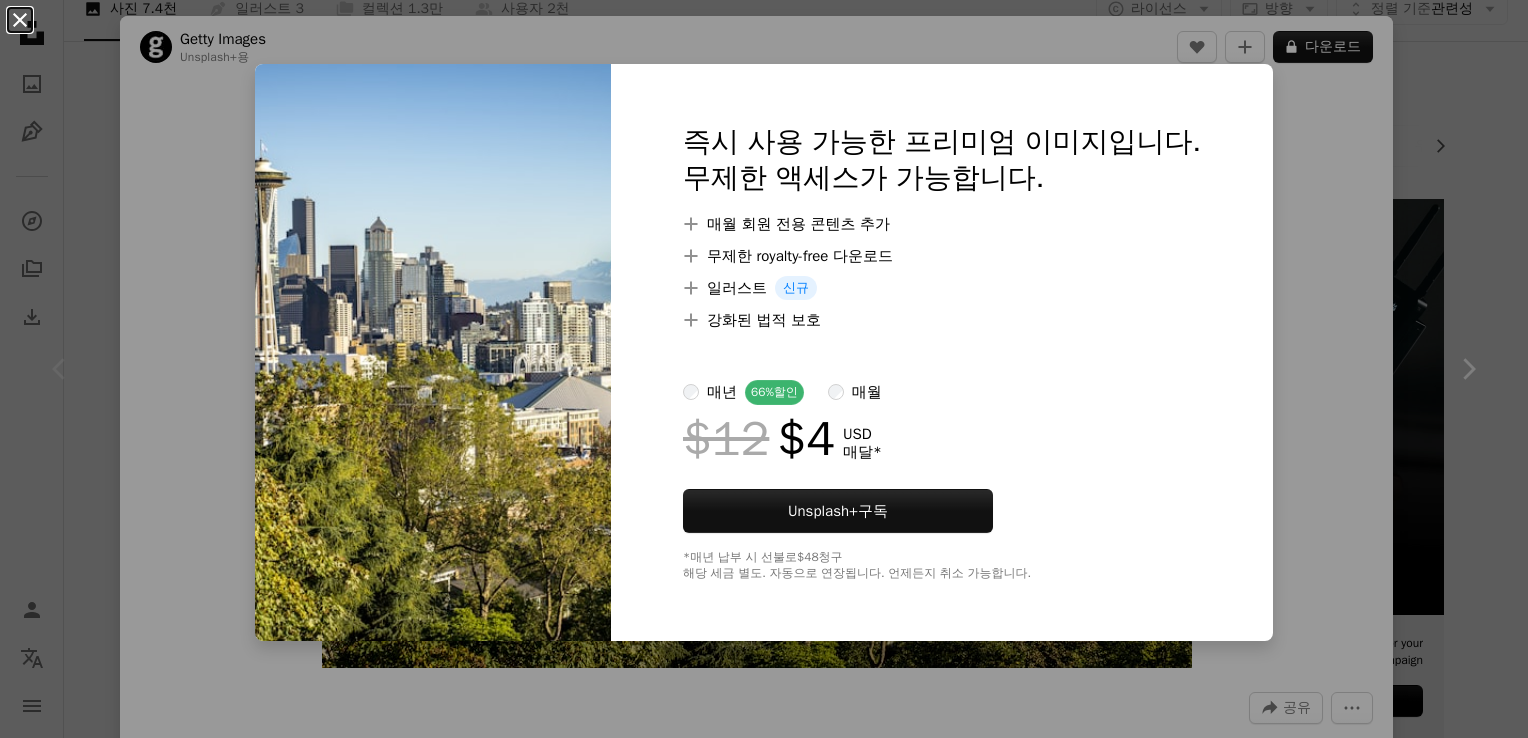 click on "An X shape" at bounding box center [20, 20] 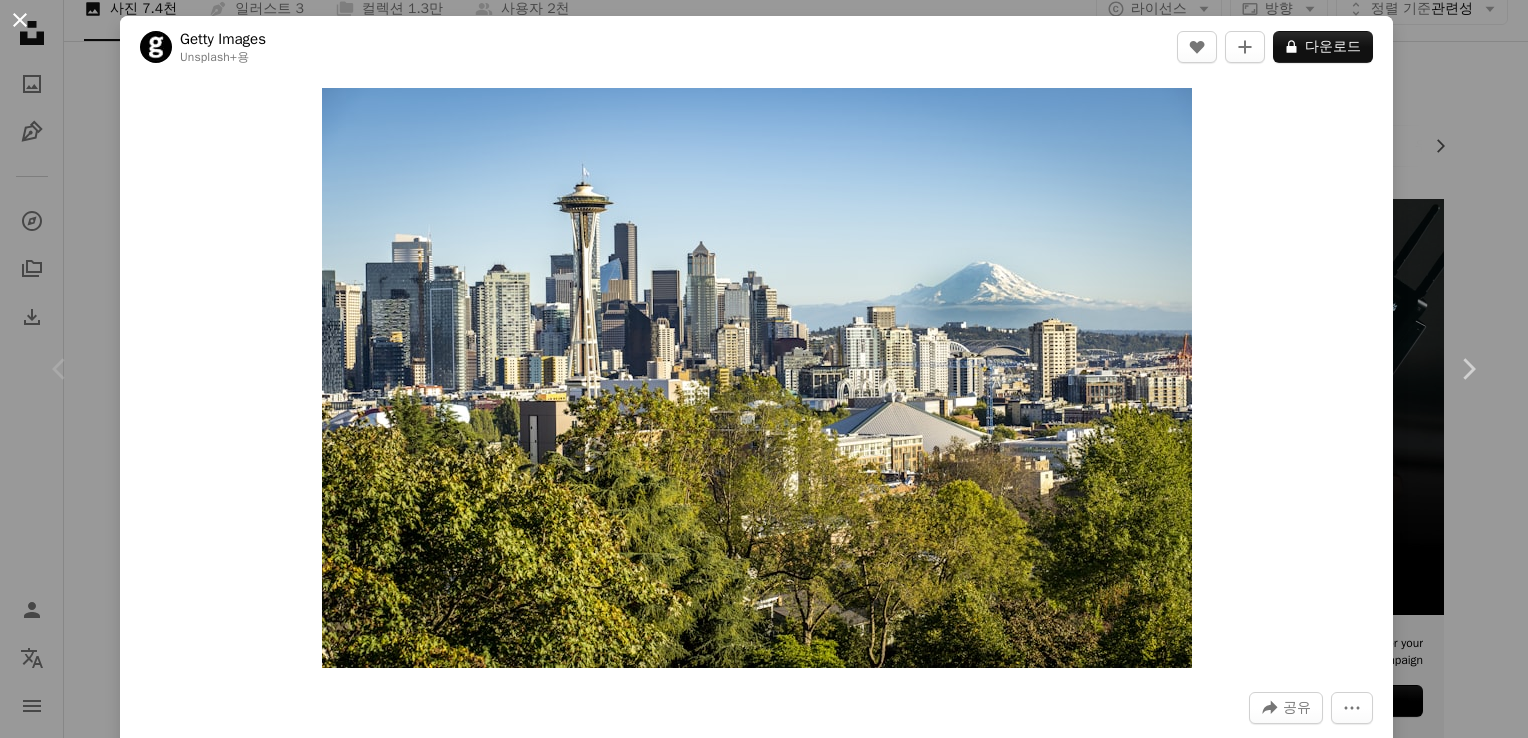 click on "An X shape" at bounding box center (20, 20) 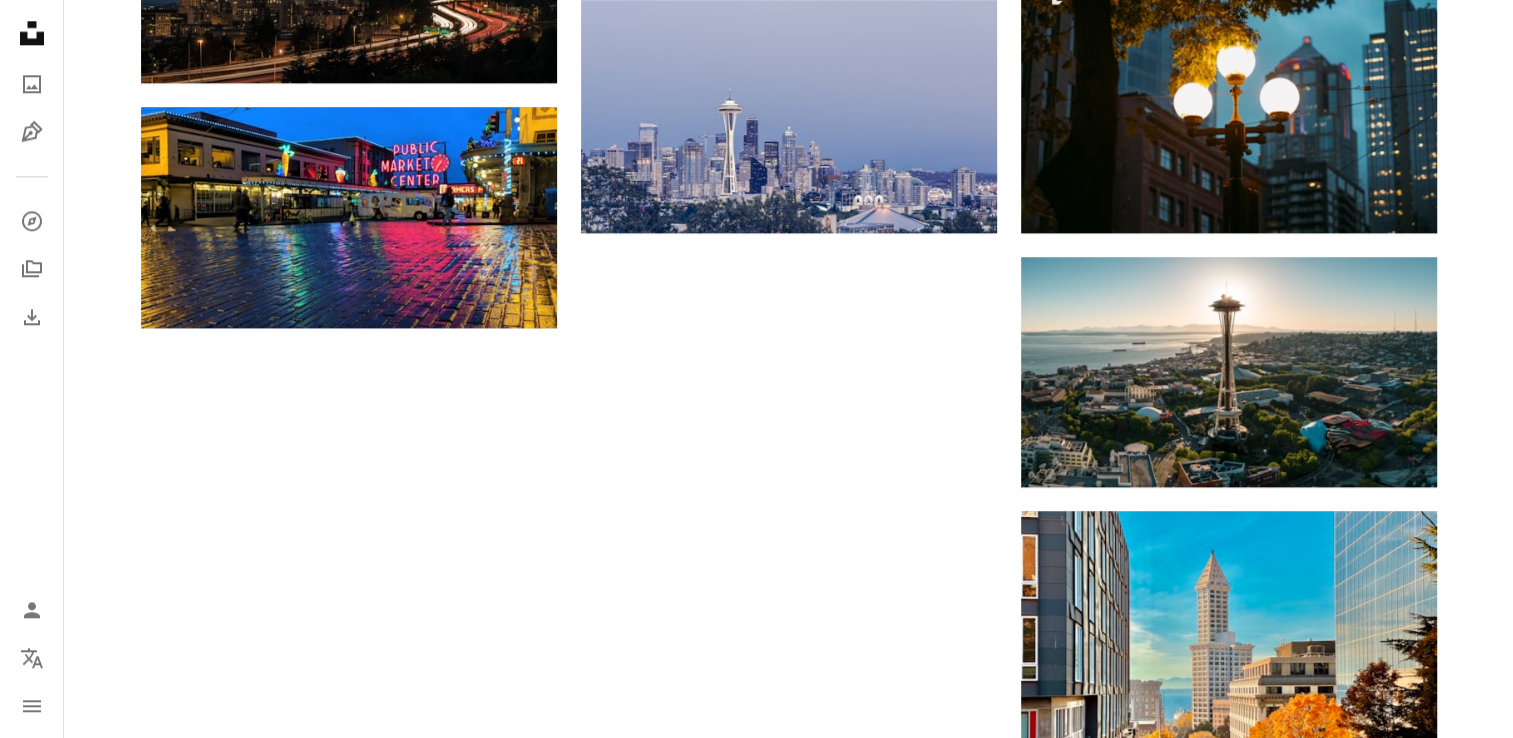 scroll, scrollTop: 2500, scrollLeft: 0, axis: vertical 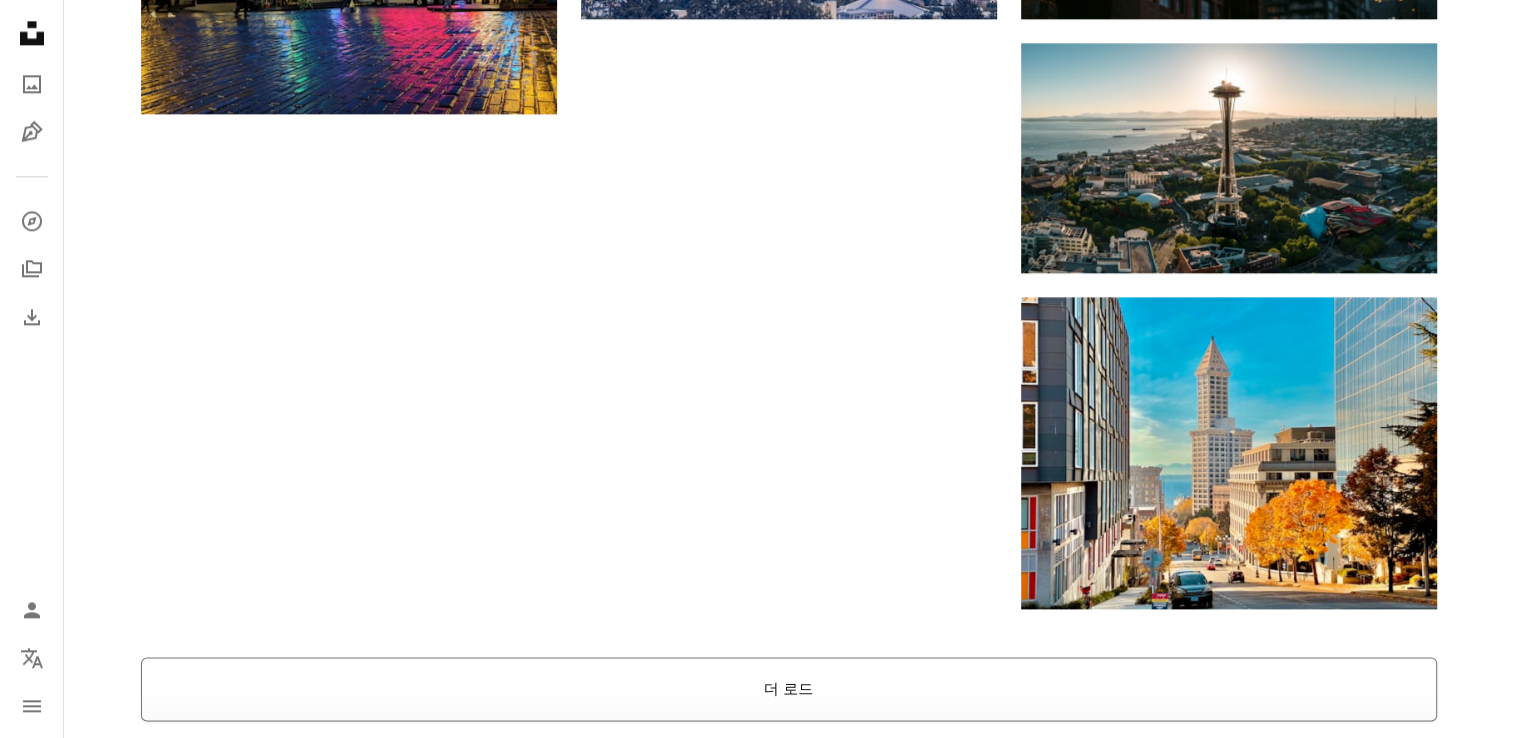 click on "더 로드" at bounding box center [789, 689] 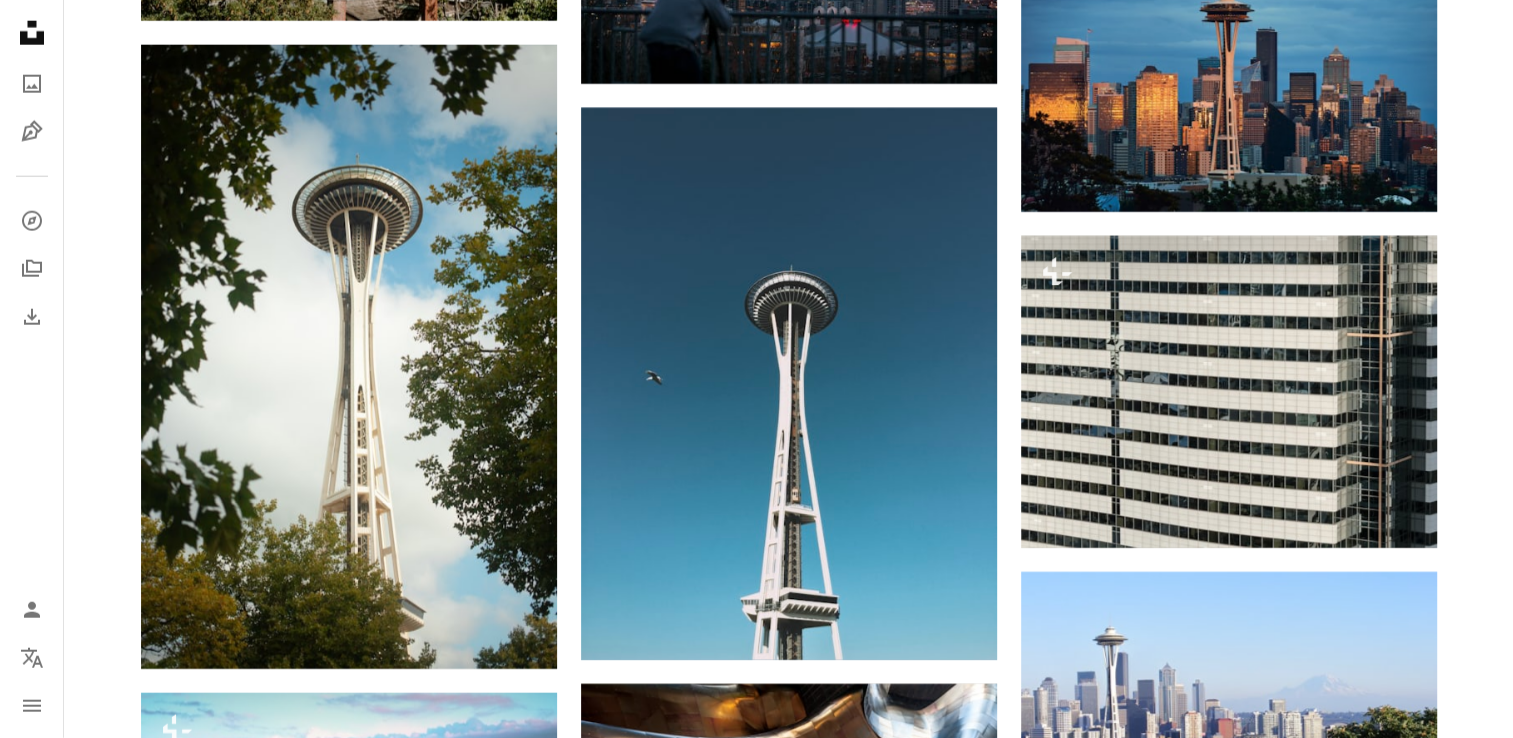 scroll, scrollTop: 5700, scrollLeft: 0, axis: vertical 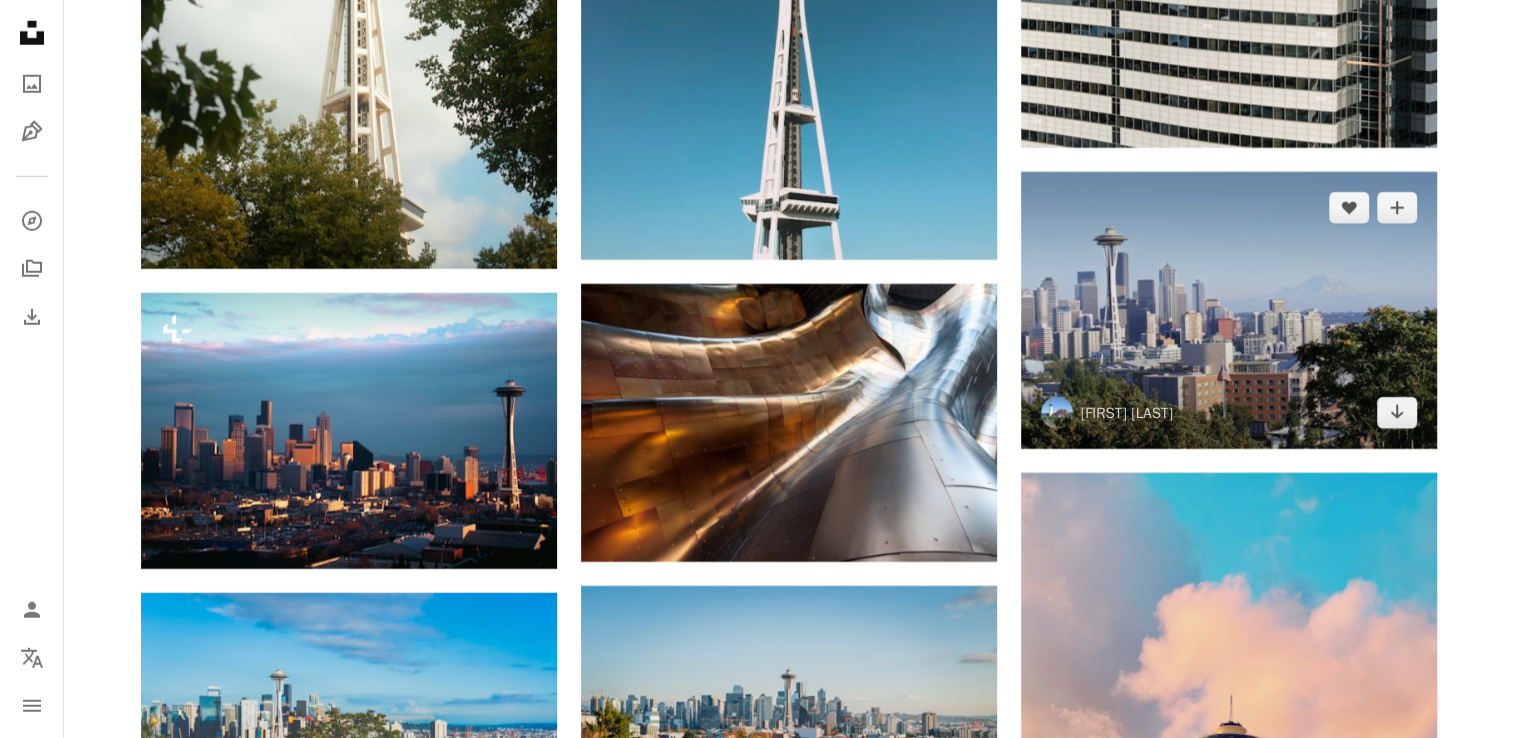 click at bounding box center (1229, 310) 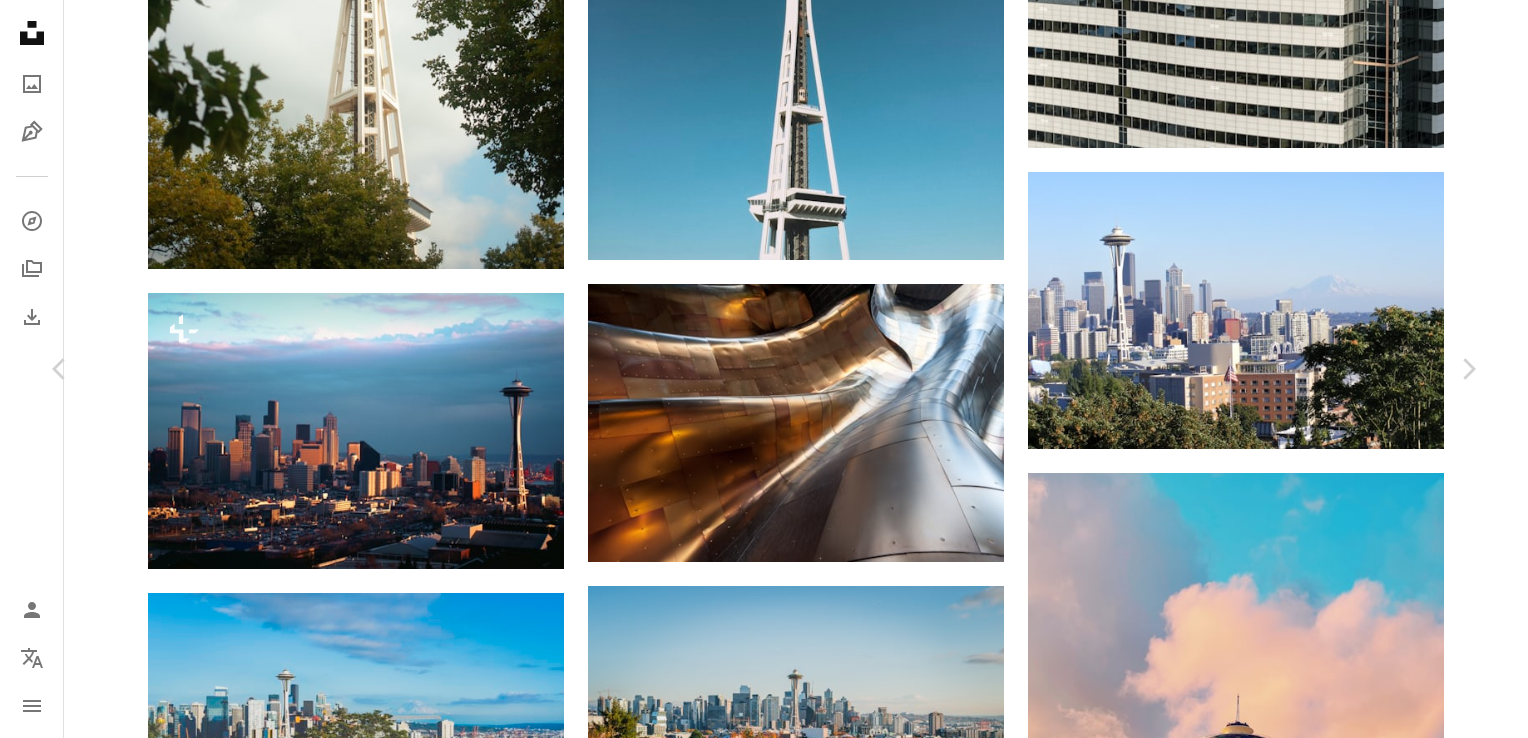 click on "무료 다운로드" at bounding box center [1282, 3218] 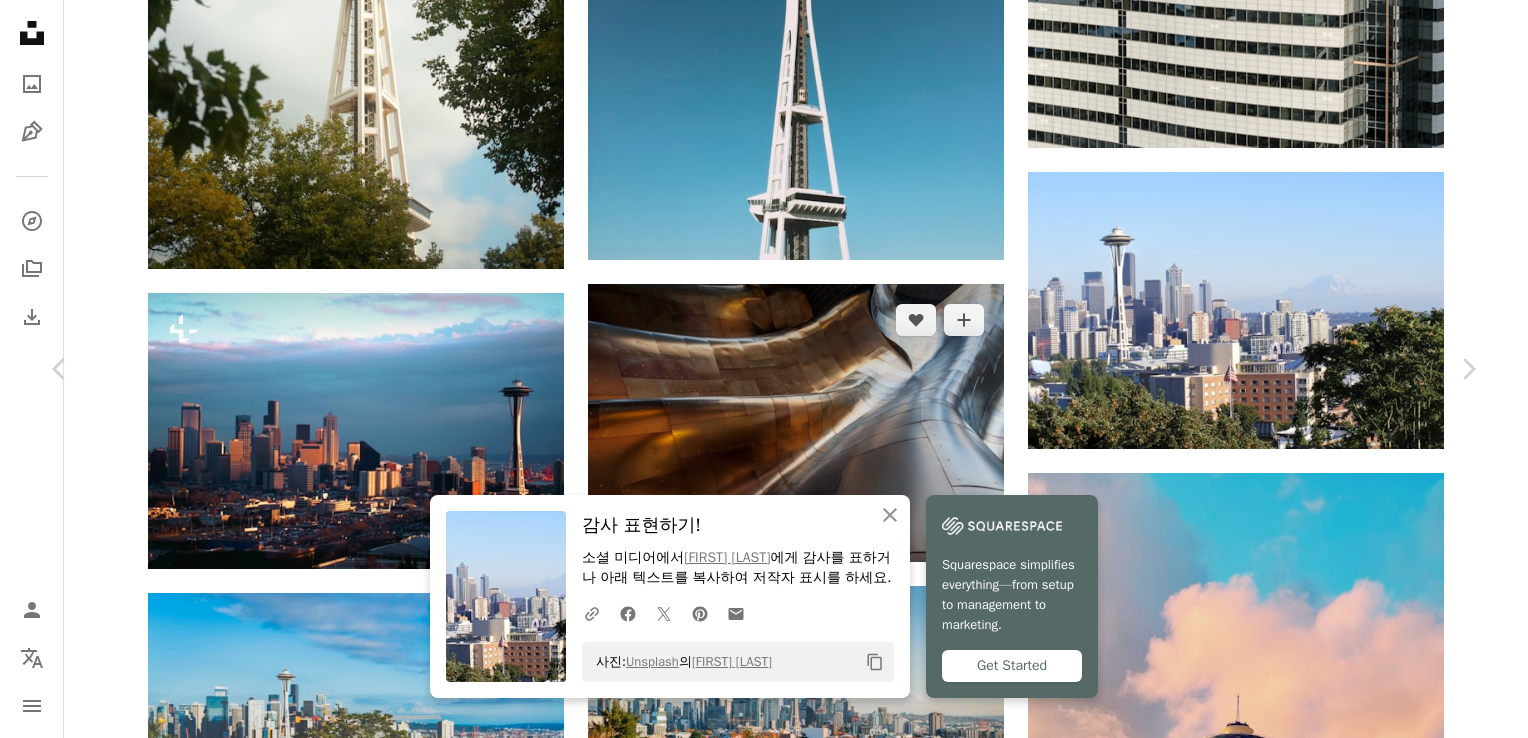 drag, startPoint x: 16, startPoint y: 20, endPoint x: 795, endPoint y: 326, distance: 836.94507 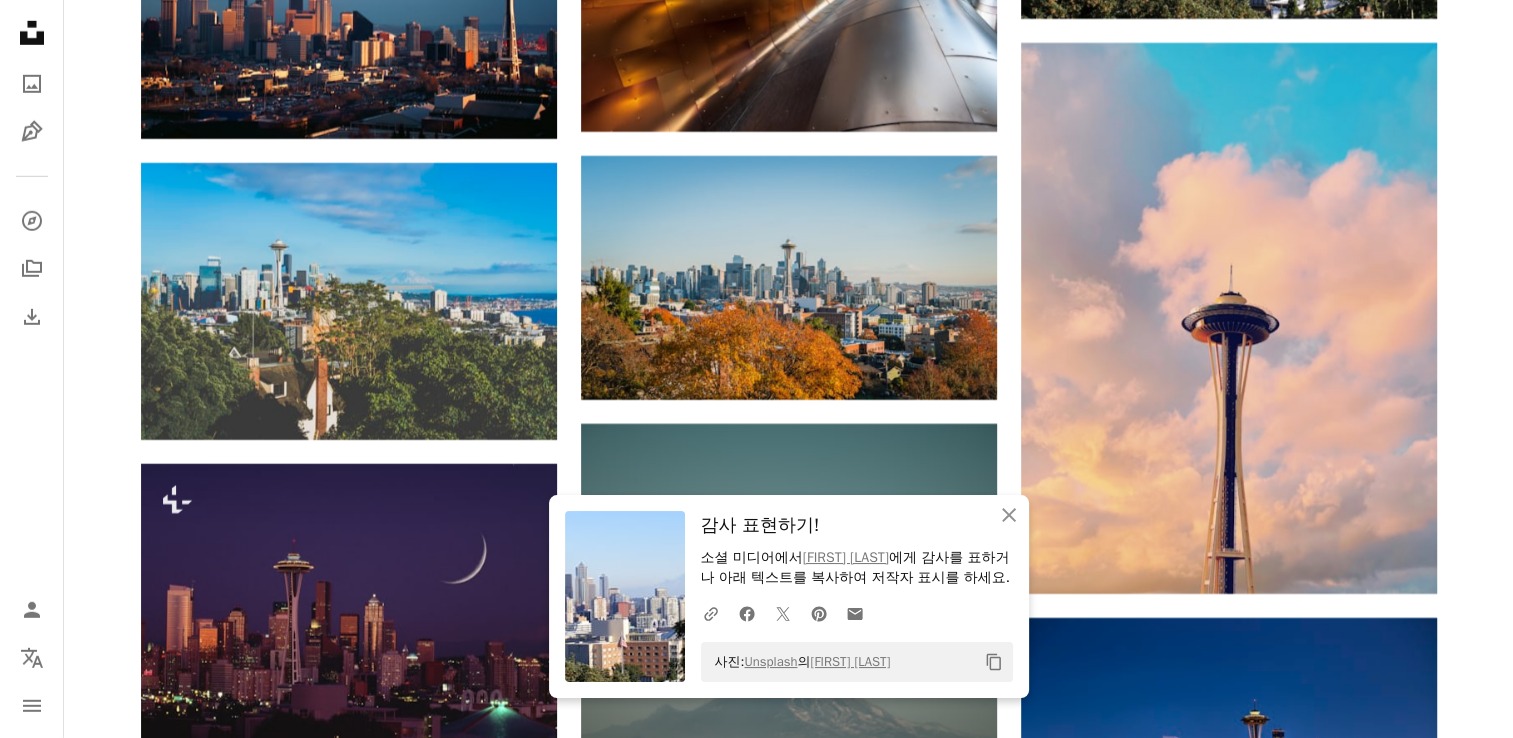scroll, scrollTop: 6400, scrollLeft: 0, axis: vertical 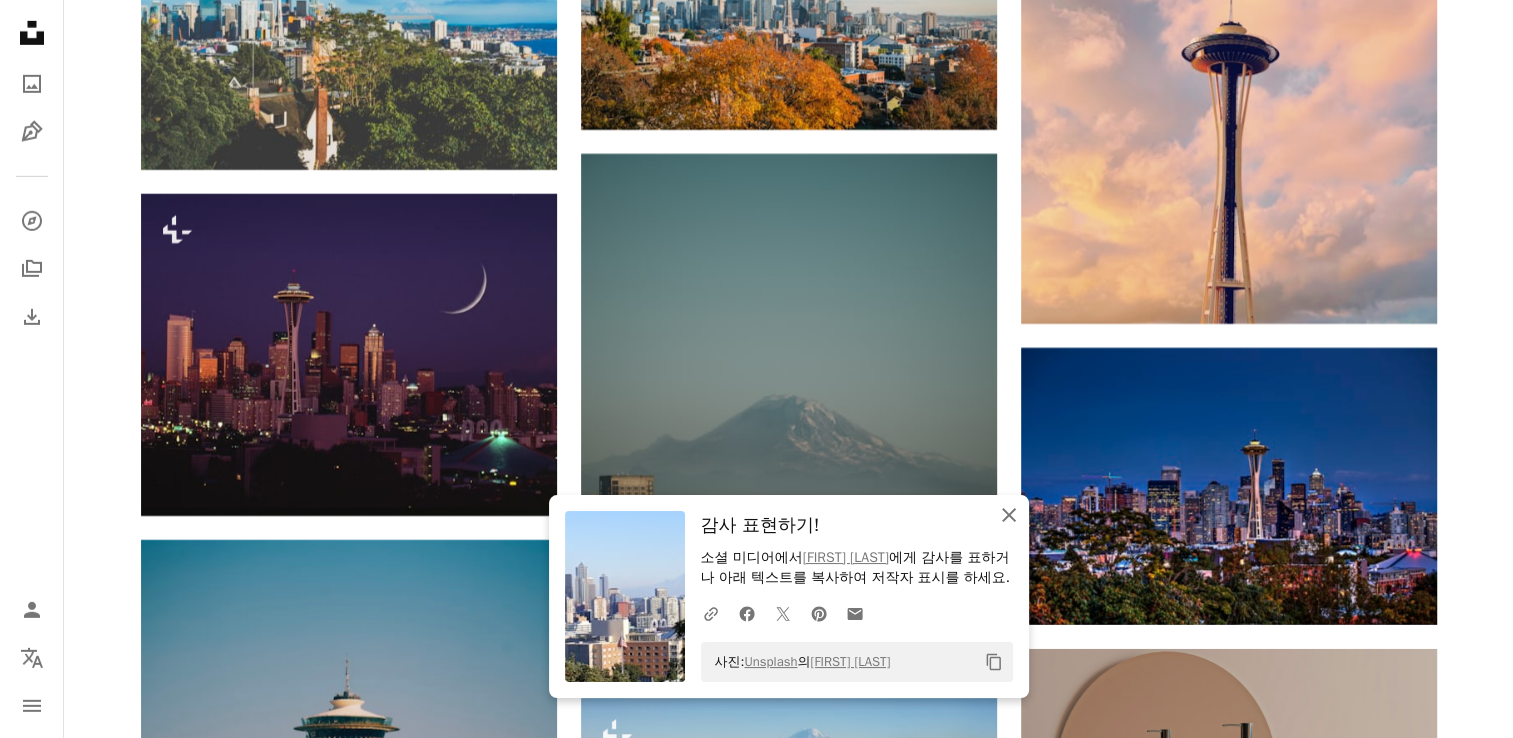 click on "An X shape" 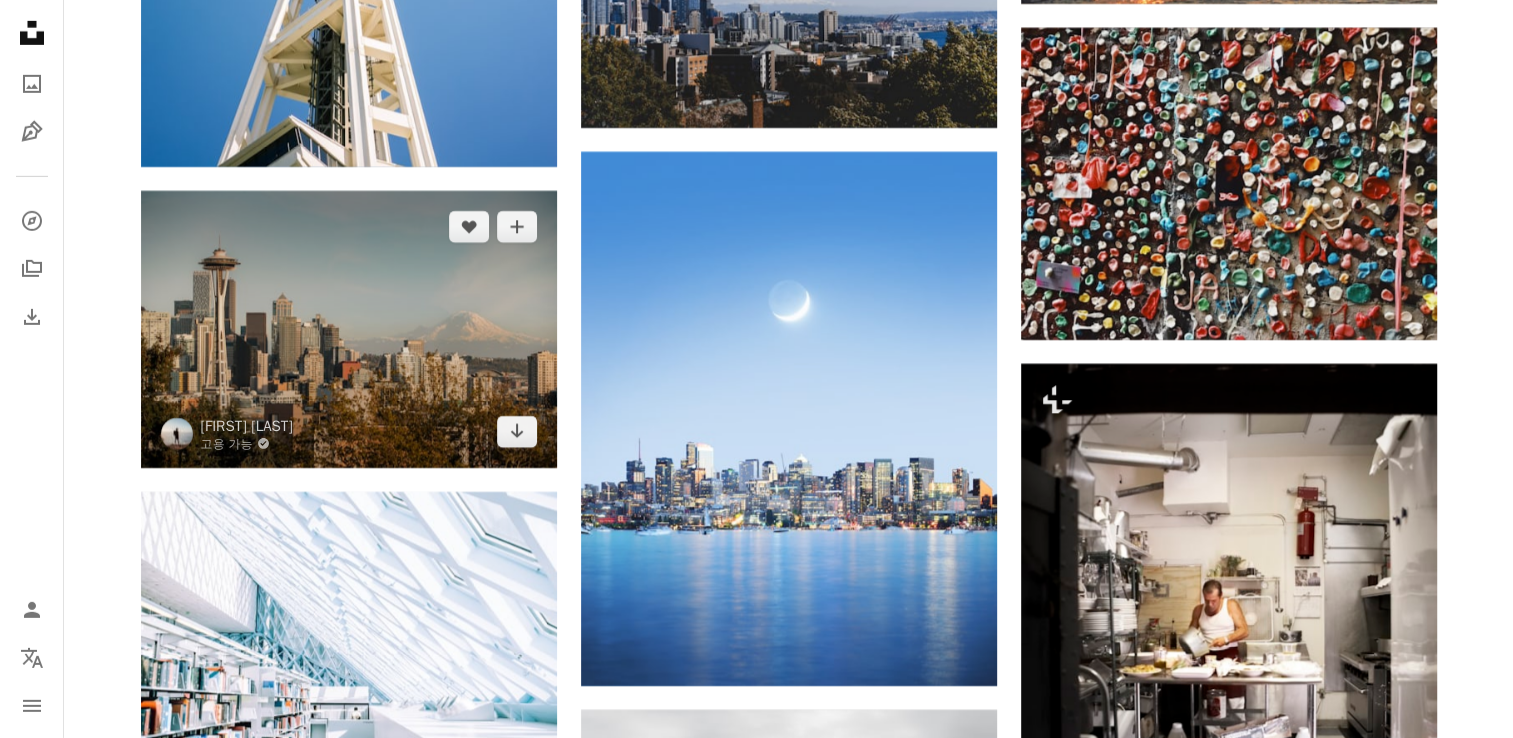 scroll, scrollTop: 14000, scrollLeft: 0, axis: vertical 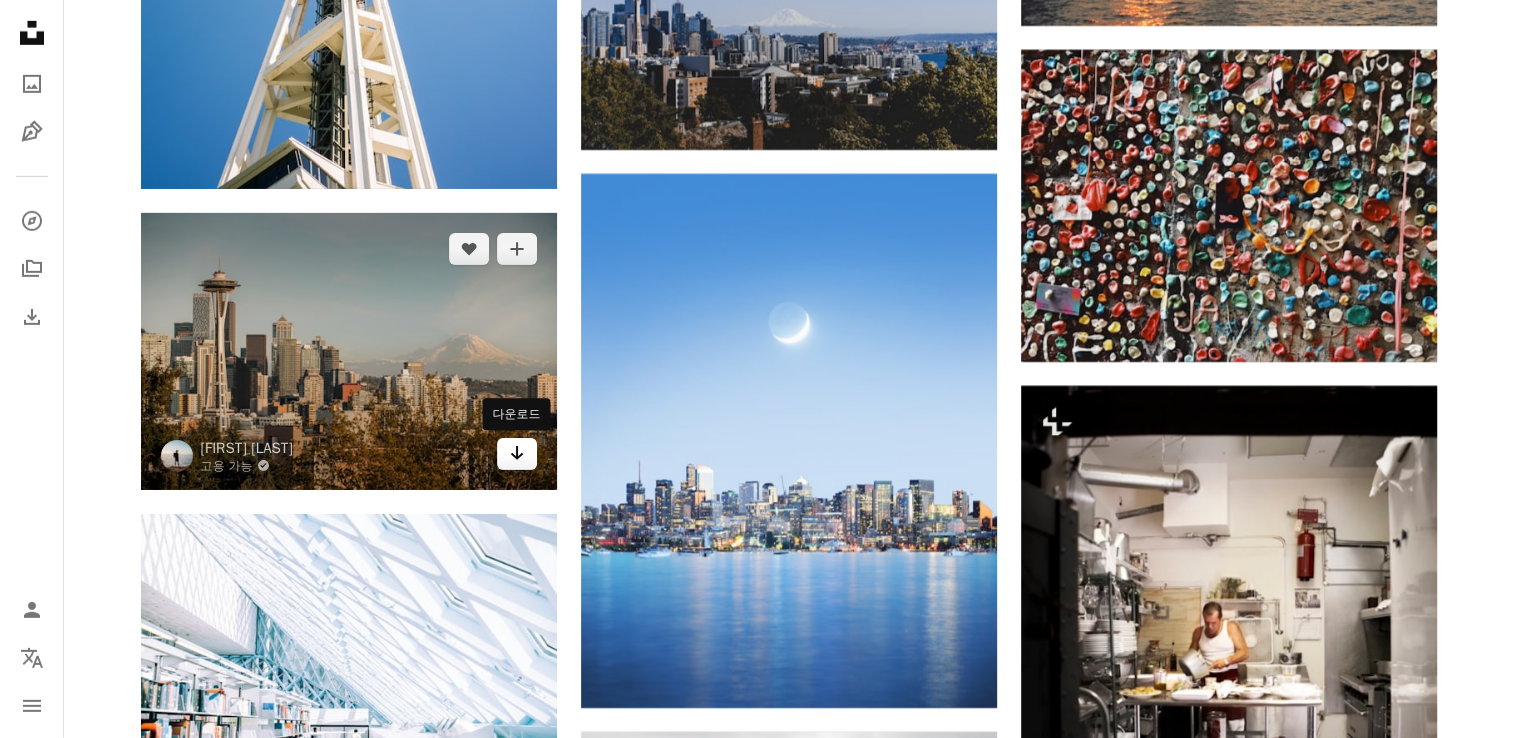 click on "Arrow pointing down" 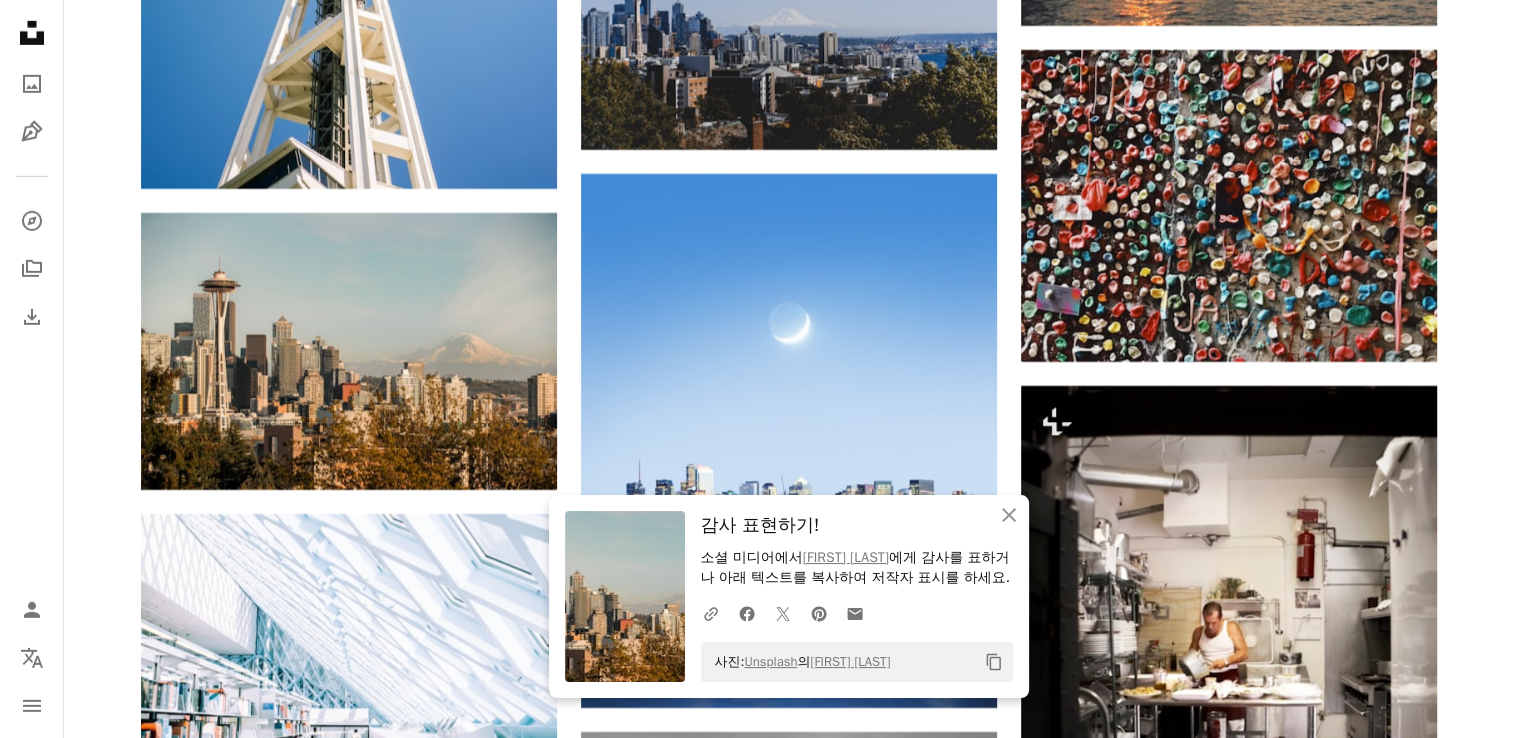 scroll, scrollTop: 14400, scrollLeft: 0, axis: vertical 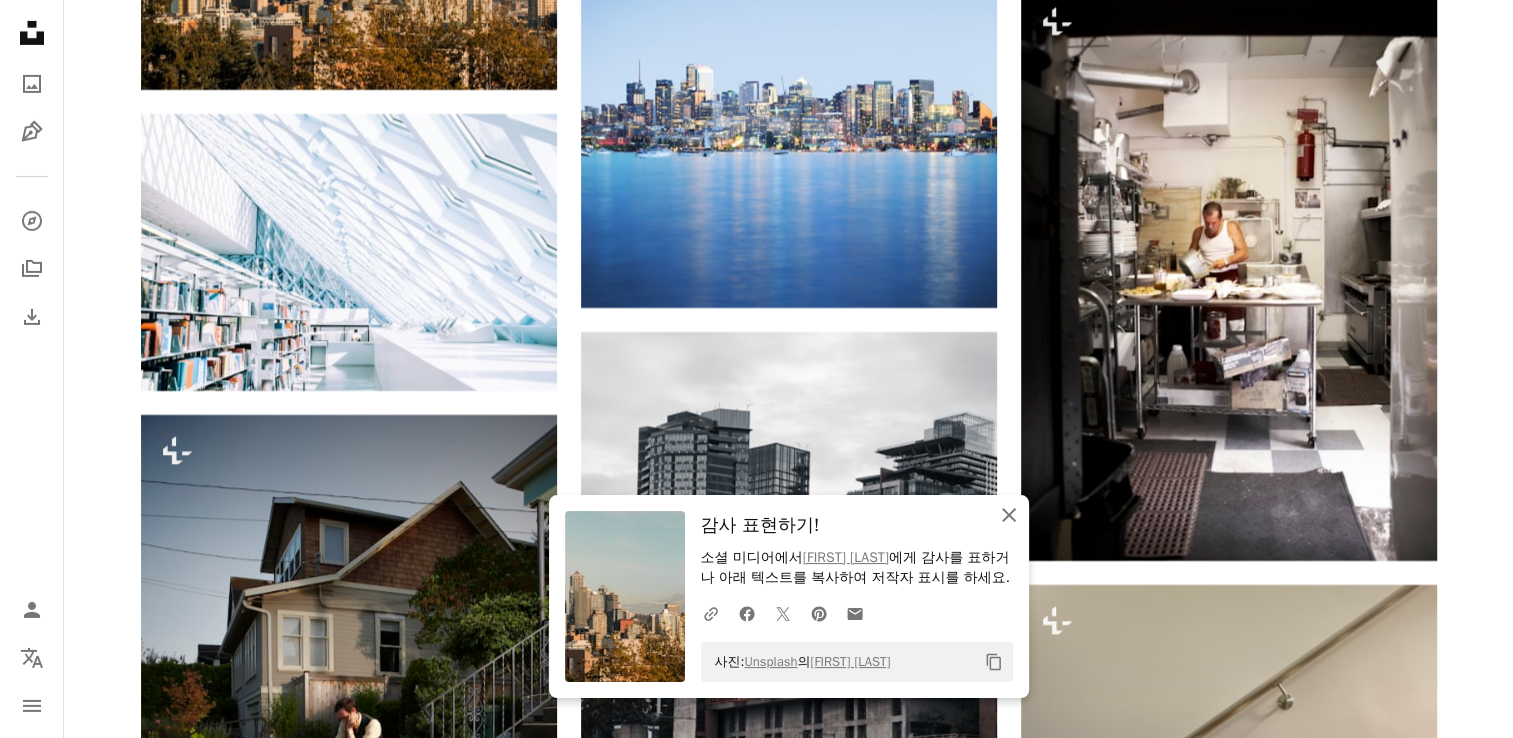 click on "An X shape" 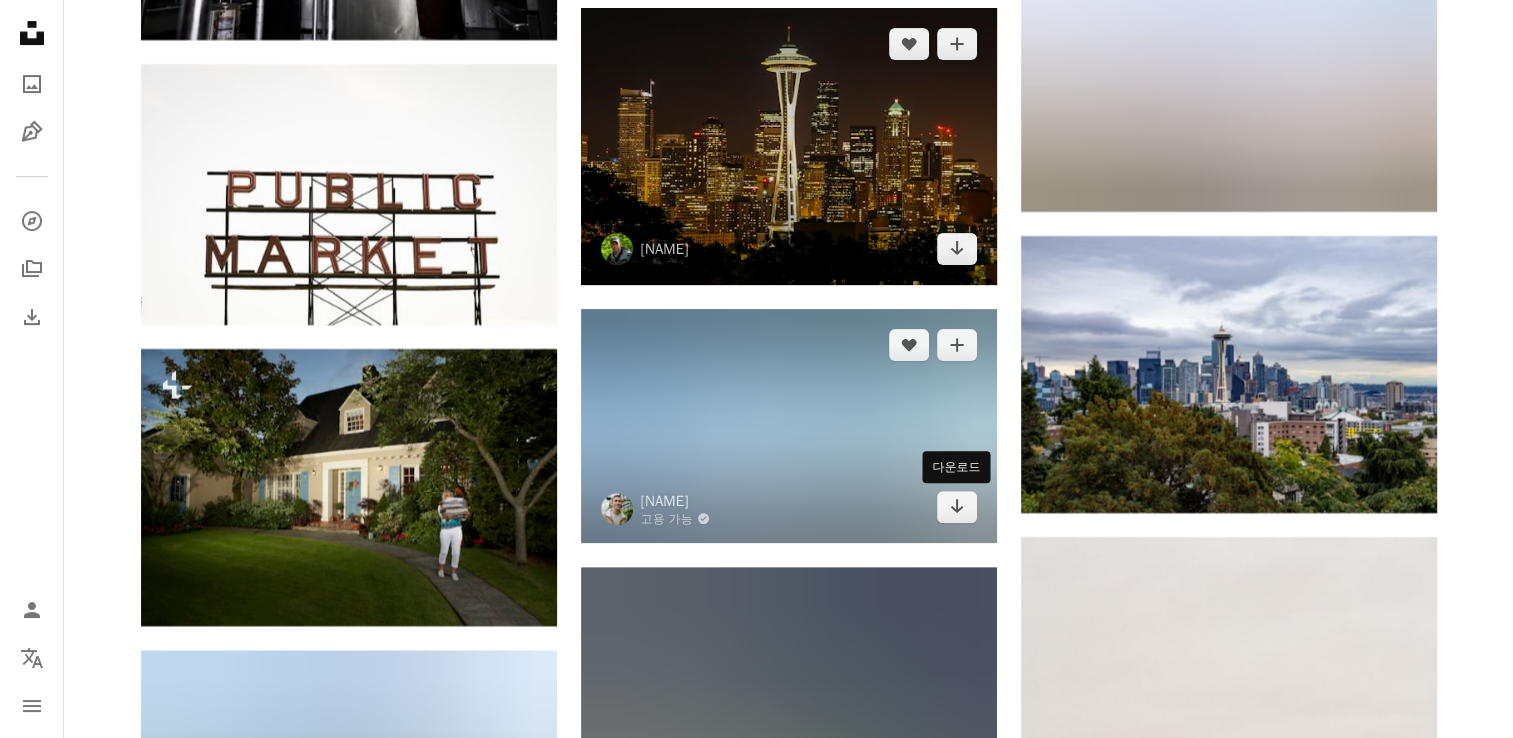 scroll, scrollTop: 15600, scrollLeft: 0, axis: vertical 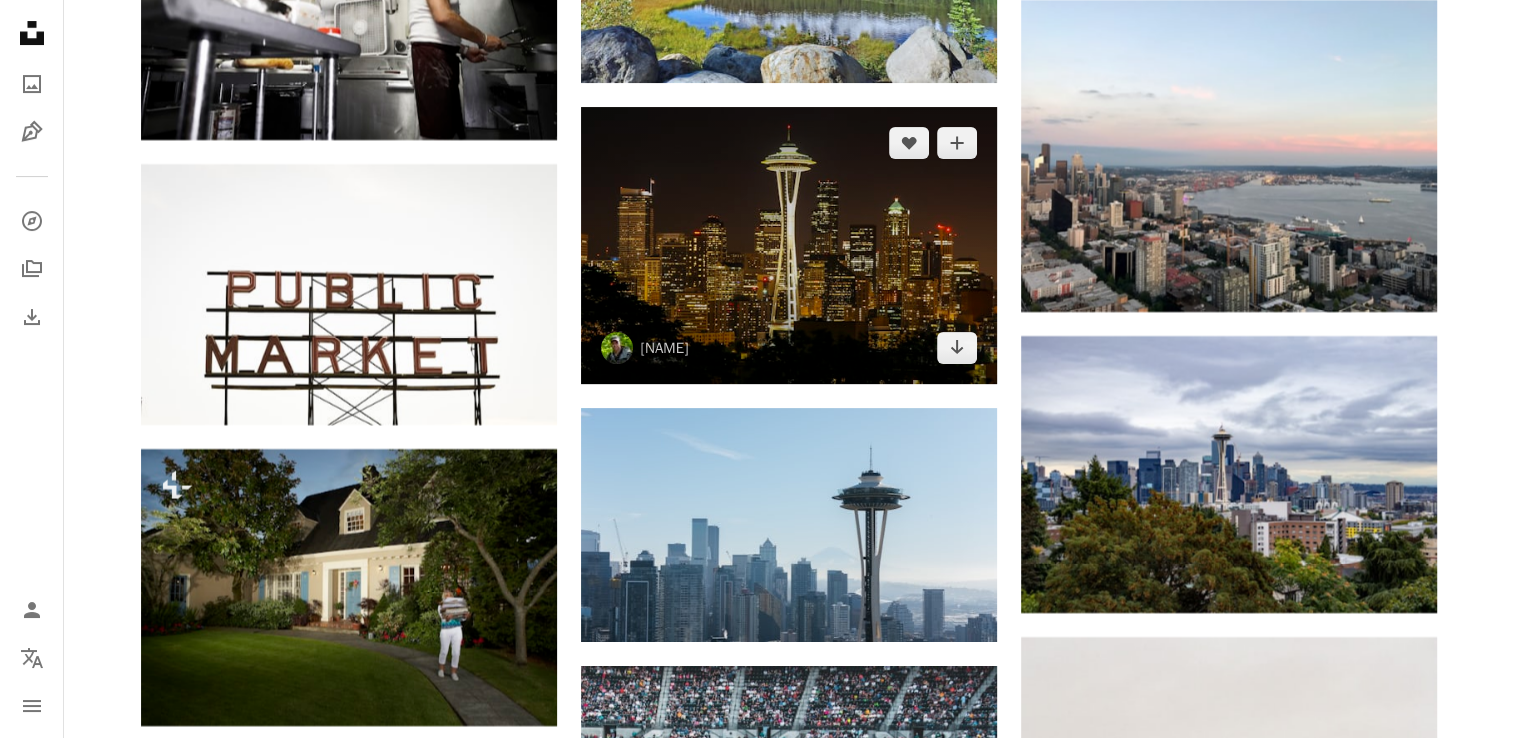 click at bounding box center [789, 245] 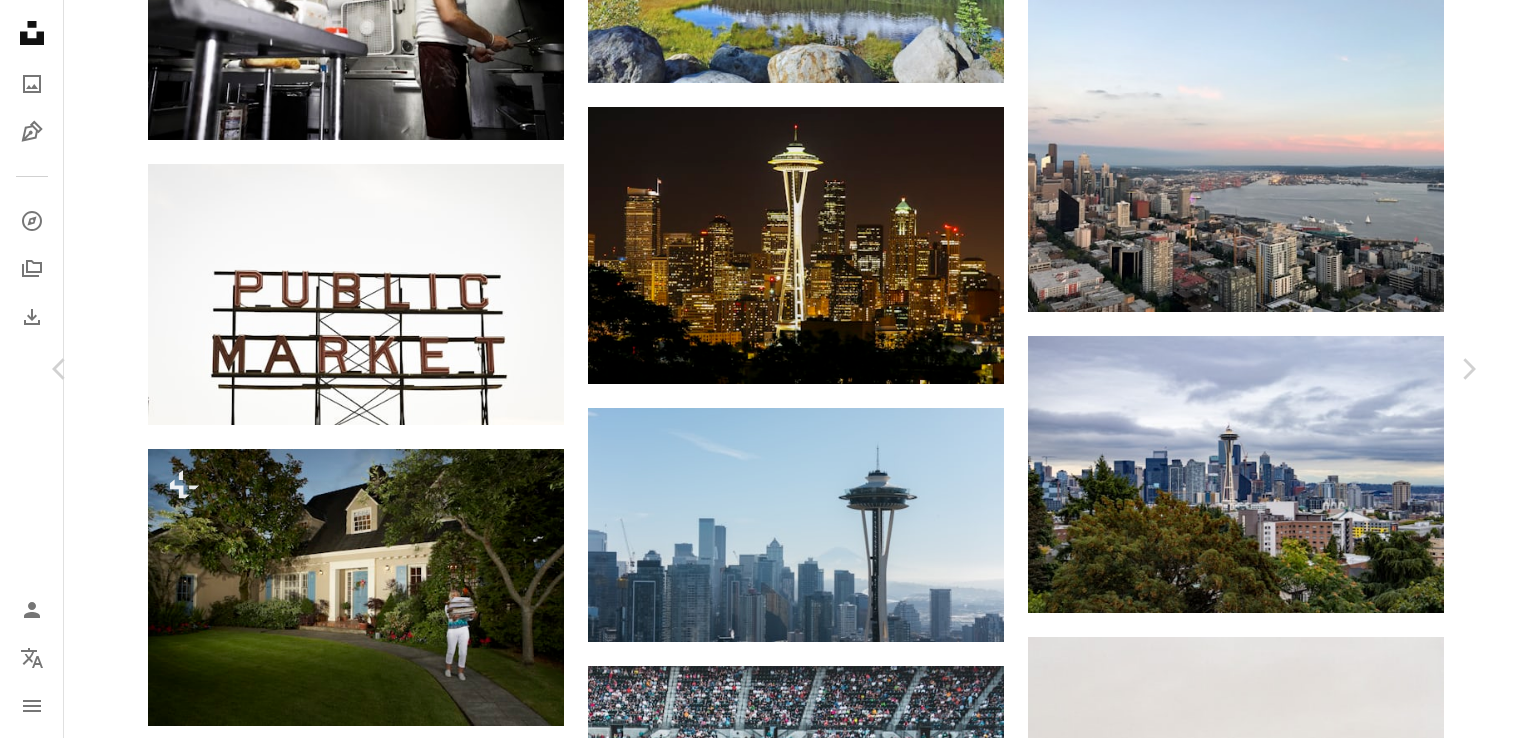 click on "An X shape" at bounding box center [20, 20] 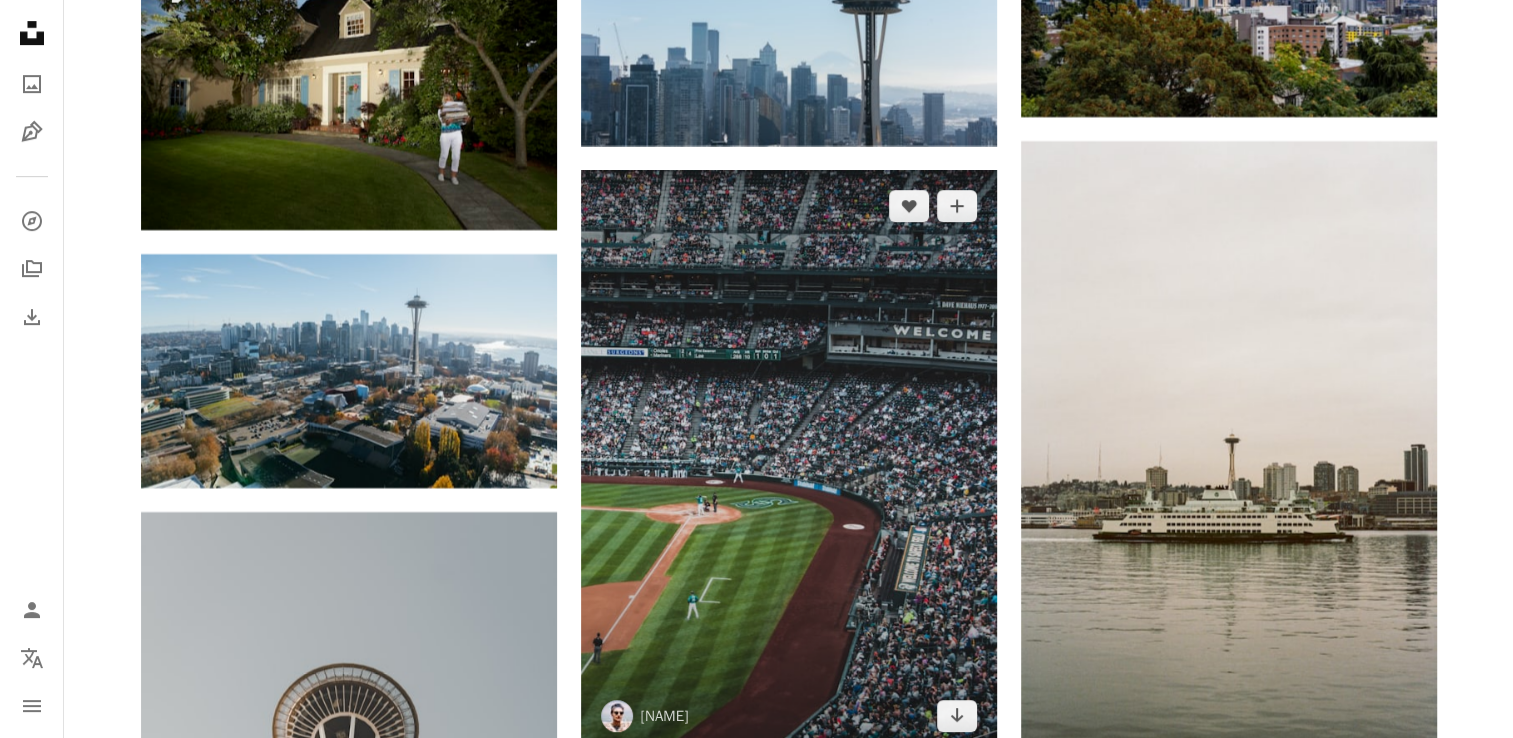 scroll, scrollTop: 16100, scrollLeft: 0, axis: vertical 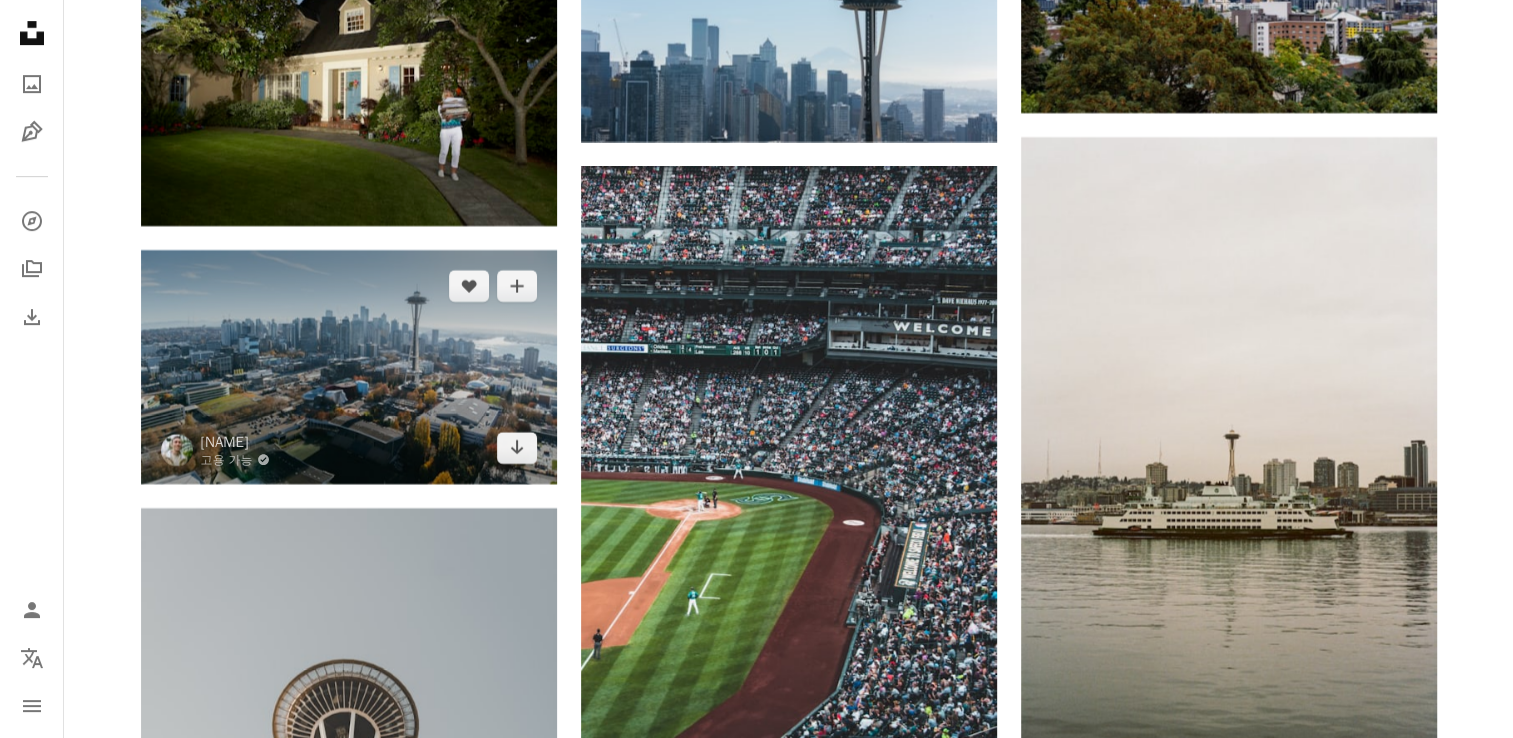 click at bounding box center [349, 367] 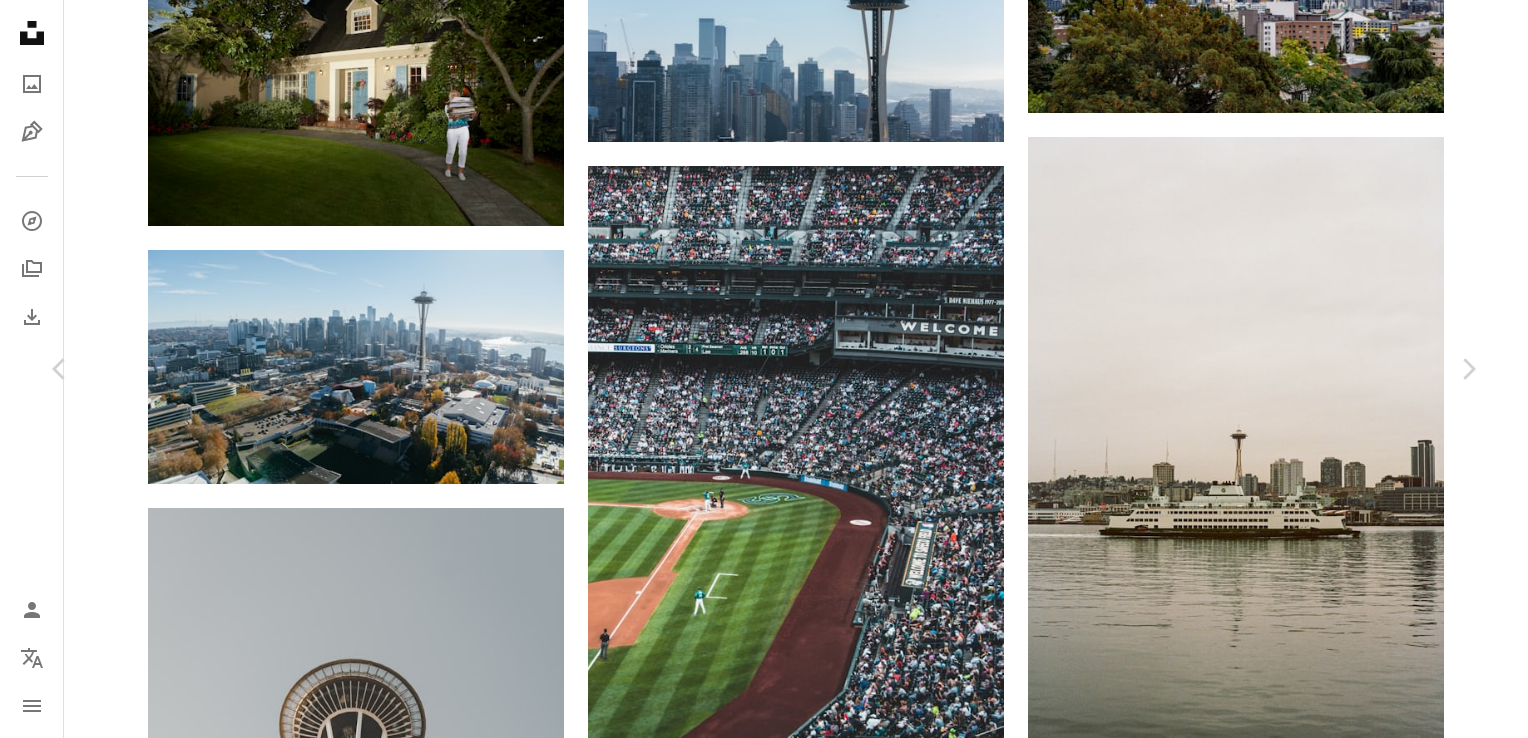 click on "An X shape" at bounding box center (20, 20) 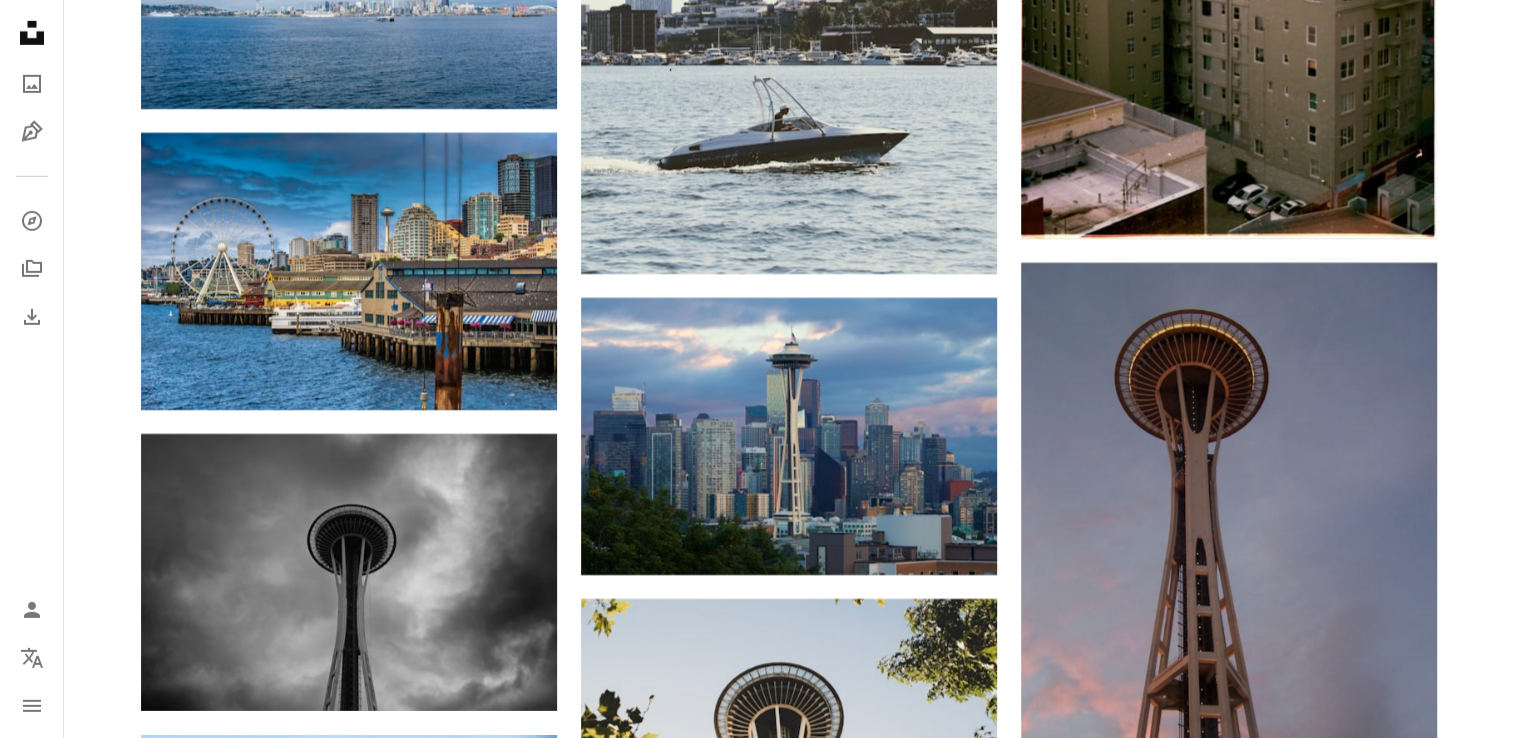 scroll, scrollTop: 51900, scrollLeft: 0, axis: vertical 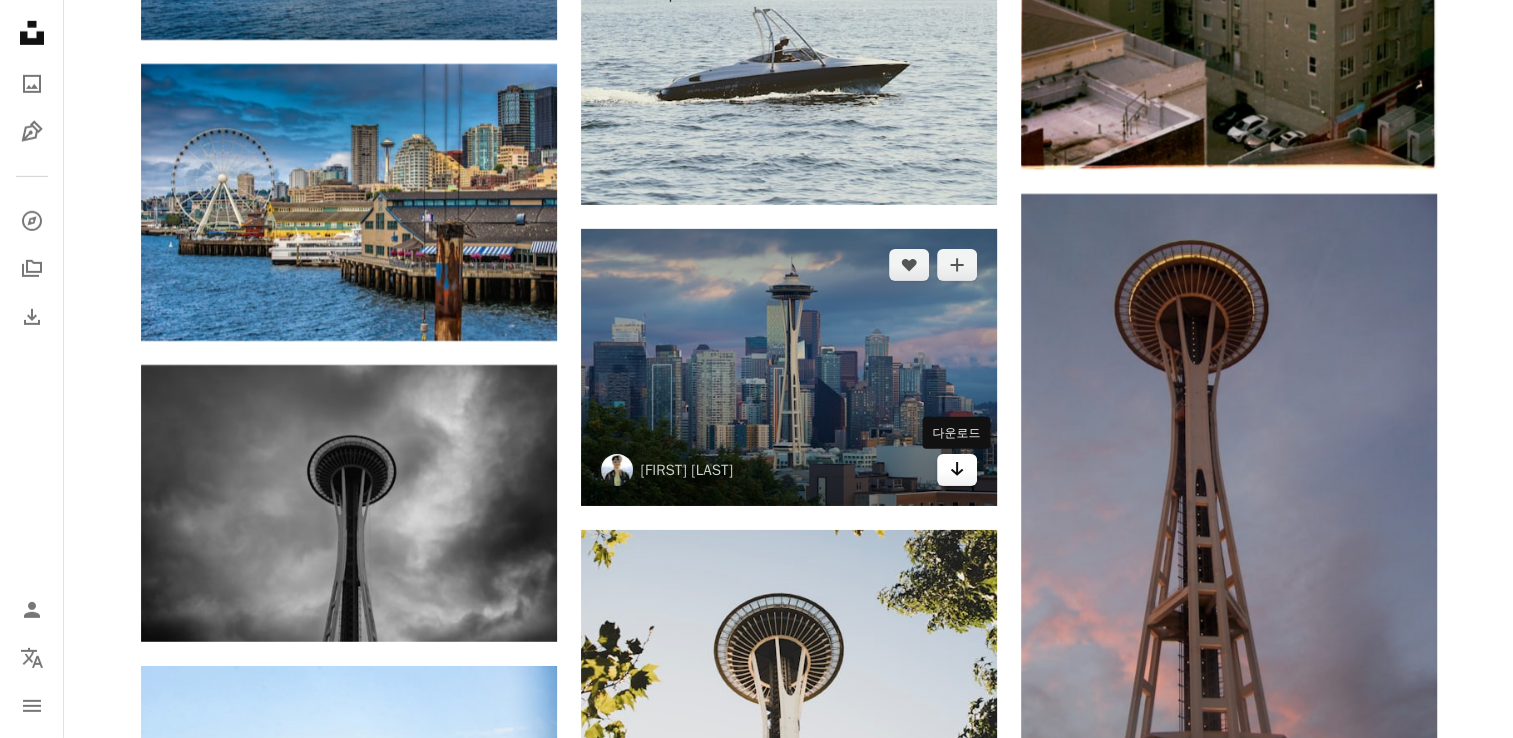 click on "Arrow pointing down" 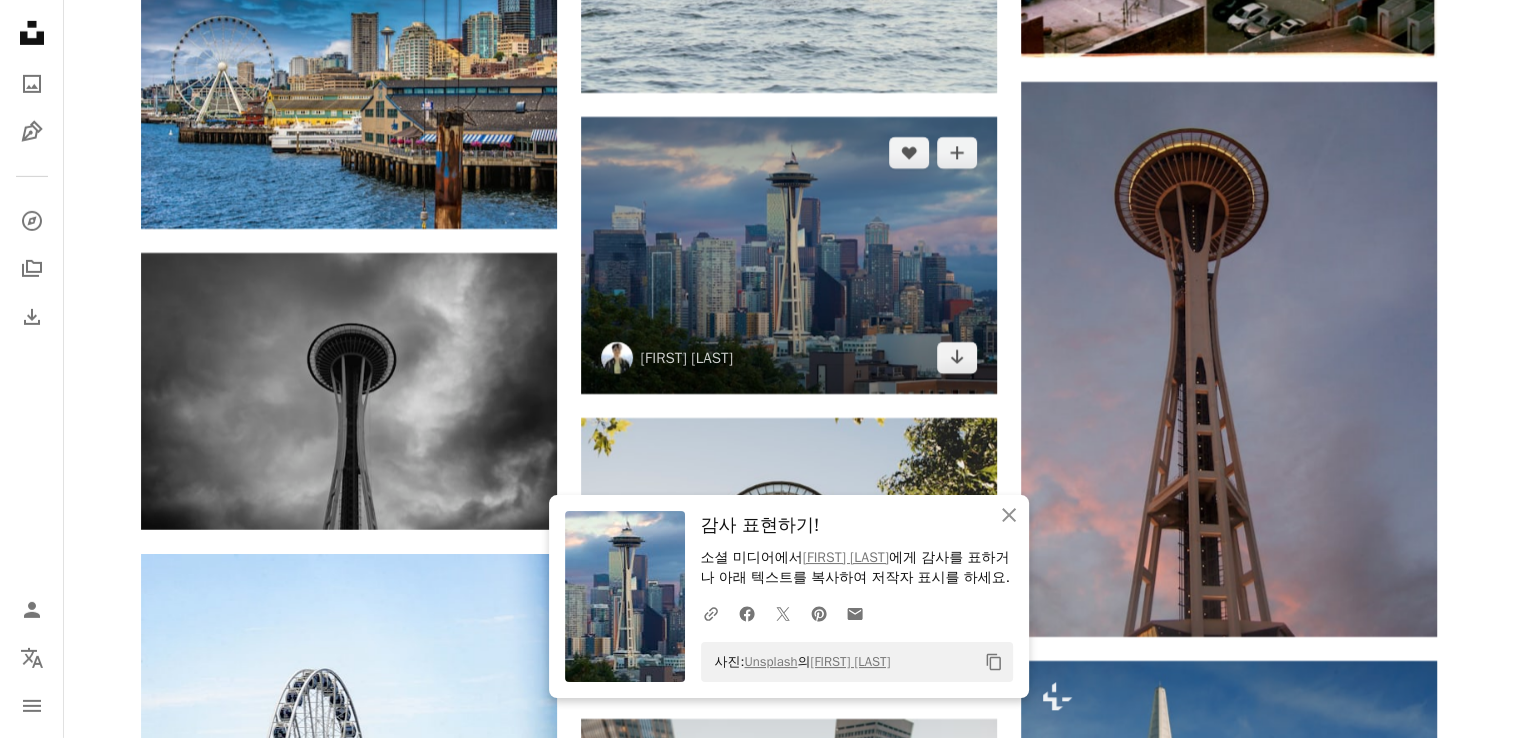 scroll, scrollTop: 51900, scrollLeft: 0, axis: vertical 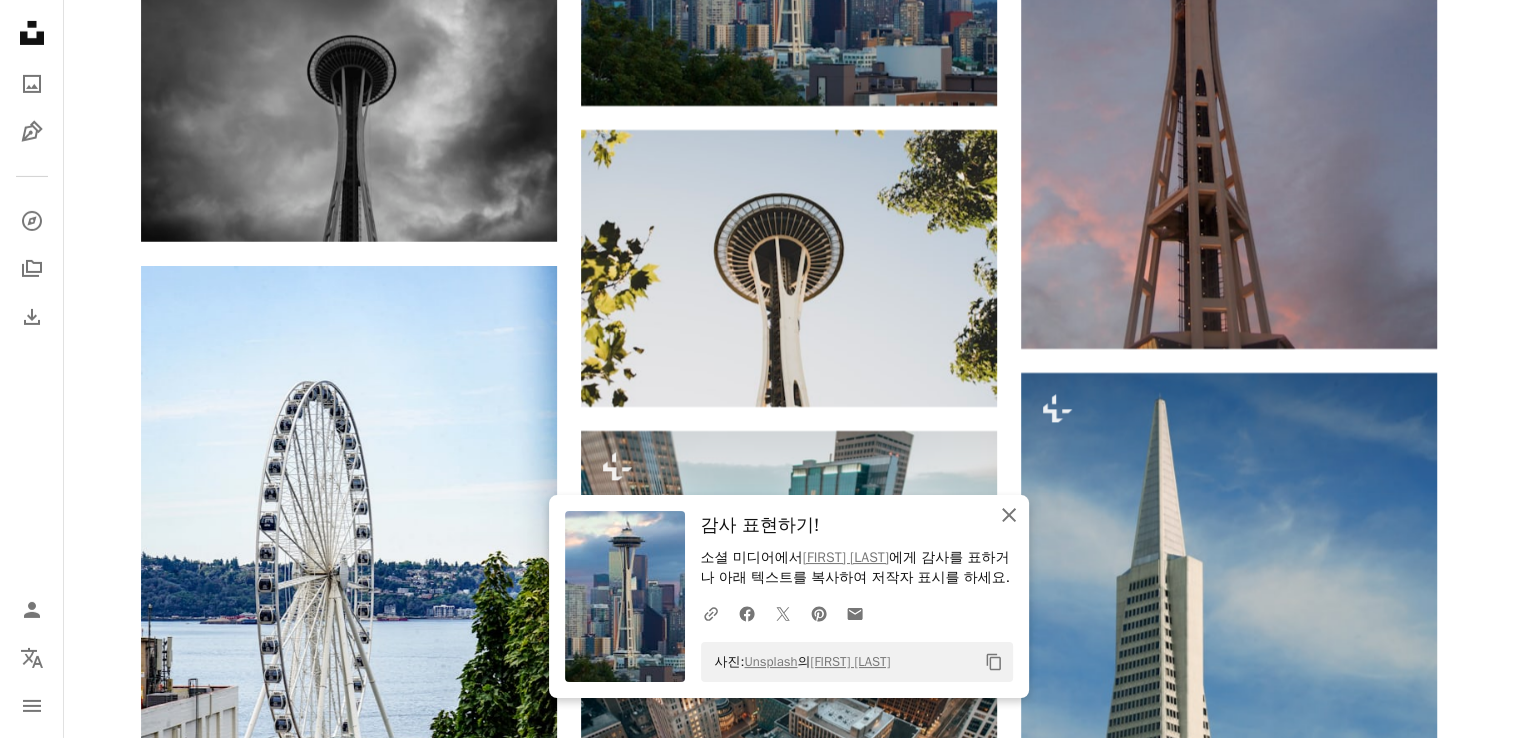 click on "An X shape" 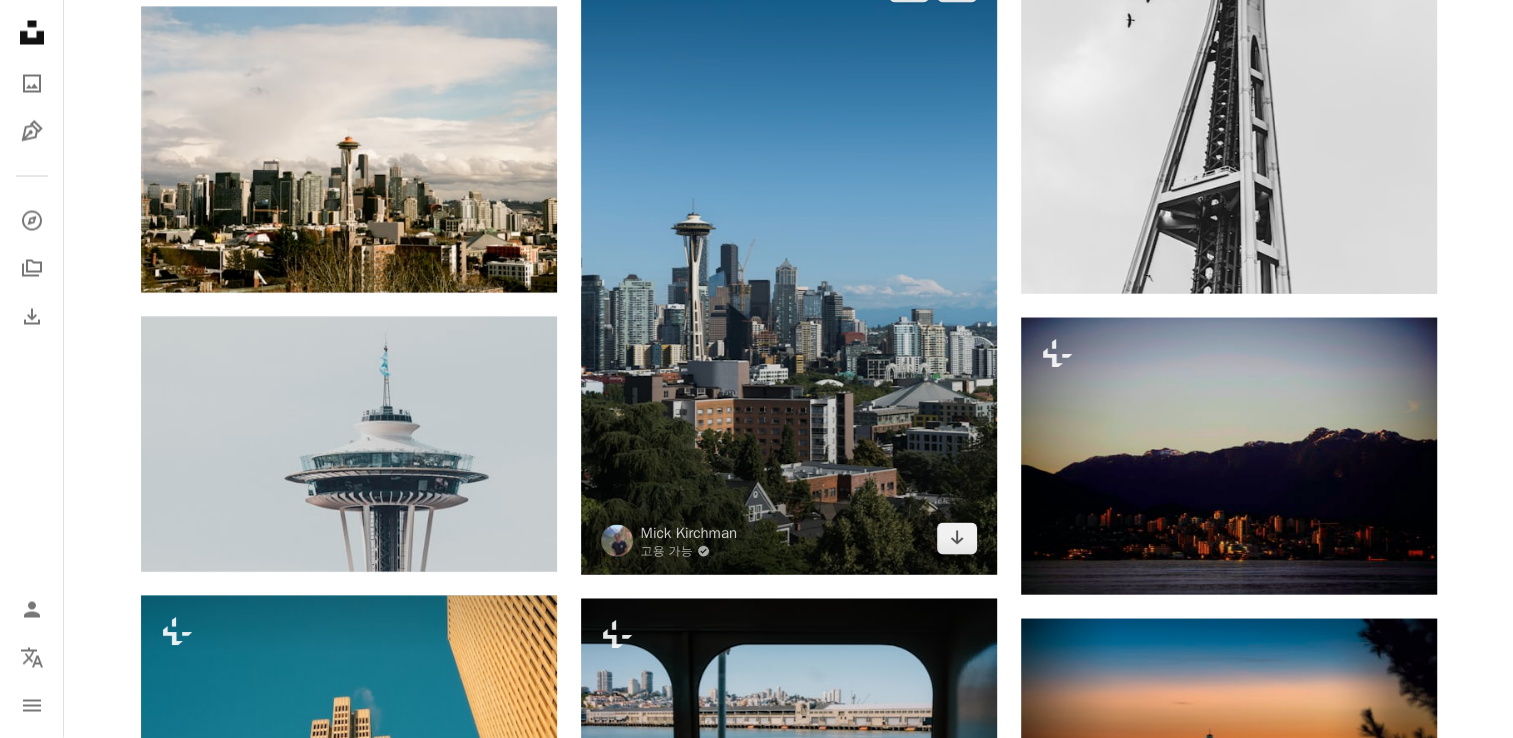 scroll, scrollTop: 56700, scrollLeft: 0, axis: vertical 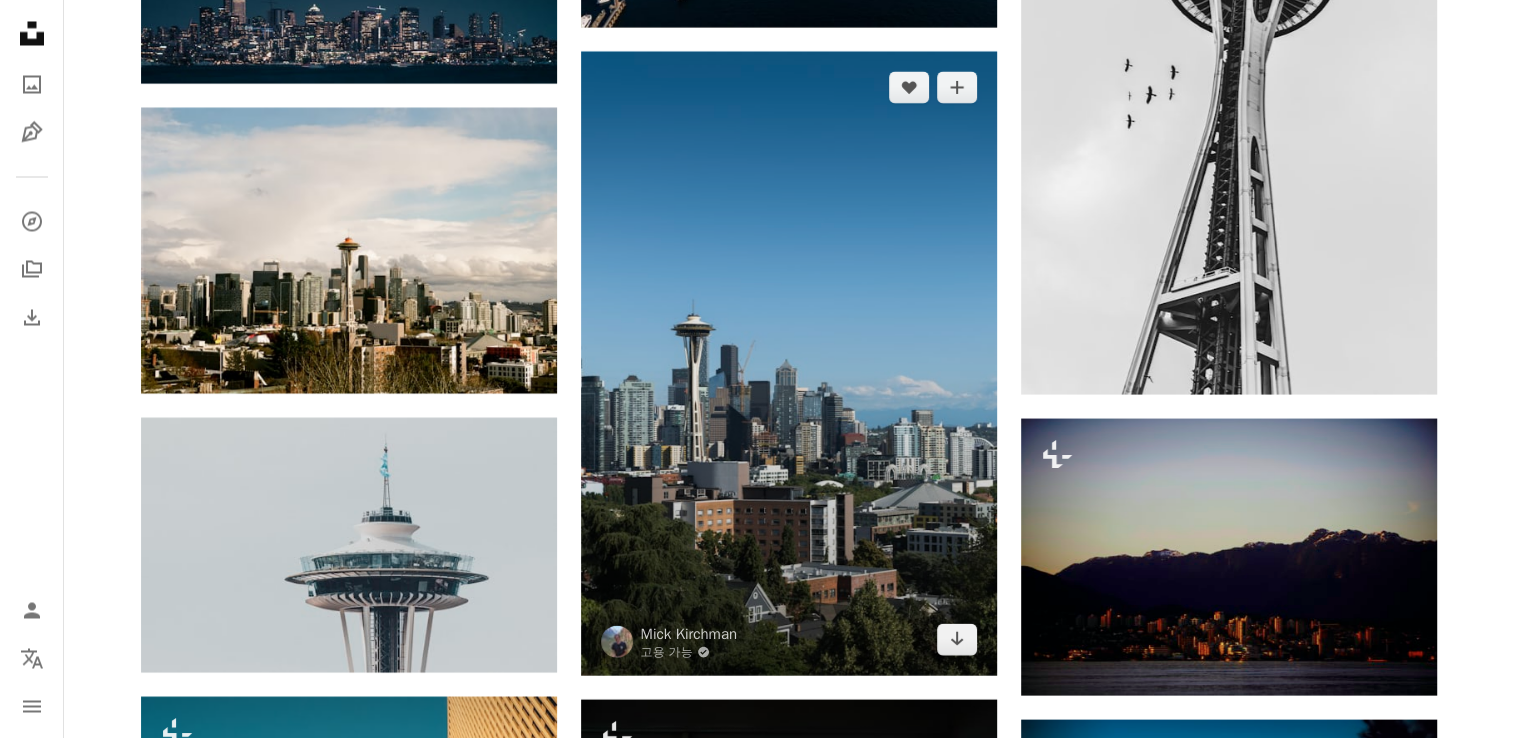 click at bounding box center (789, 363) 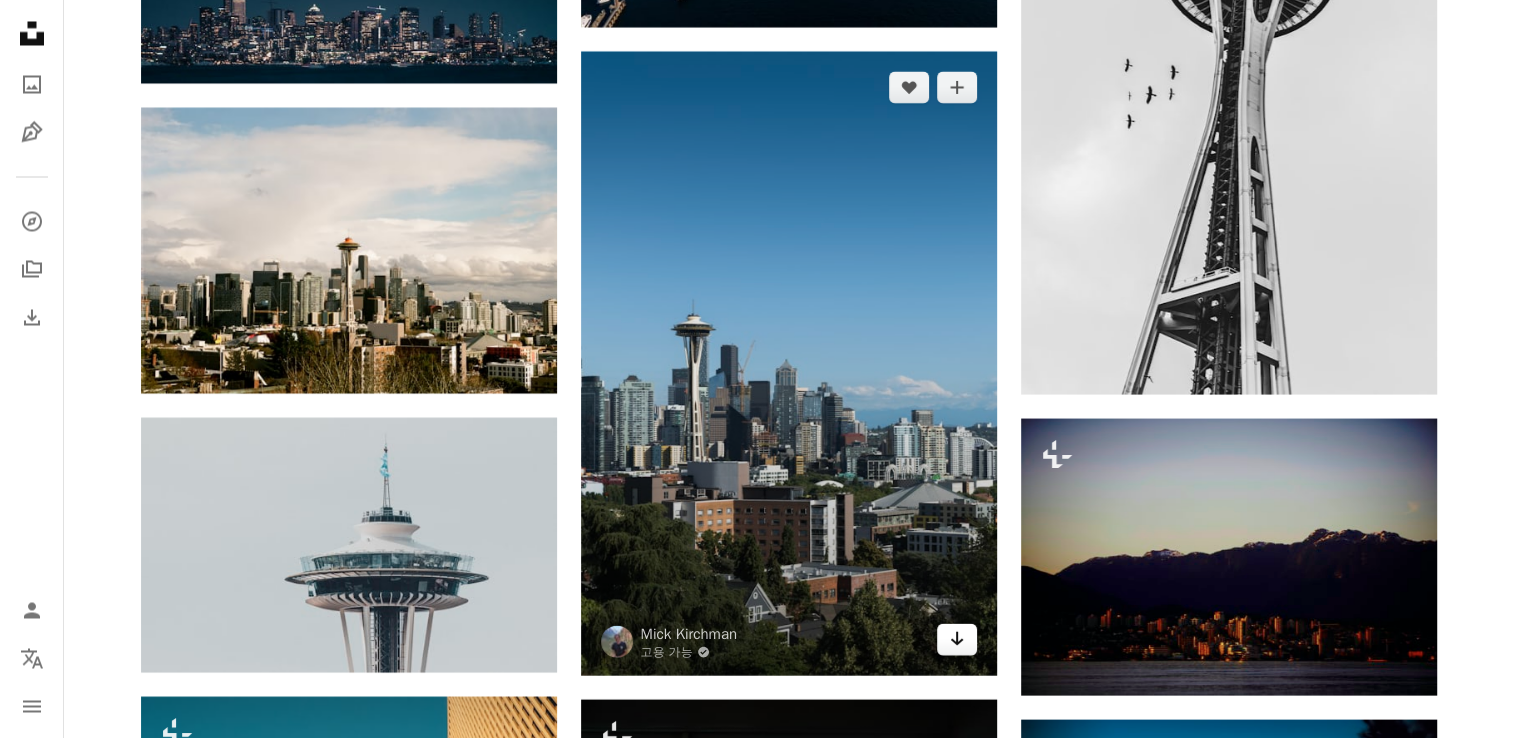 click on "Arrow pointing down" at bounding box center [957, 639] 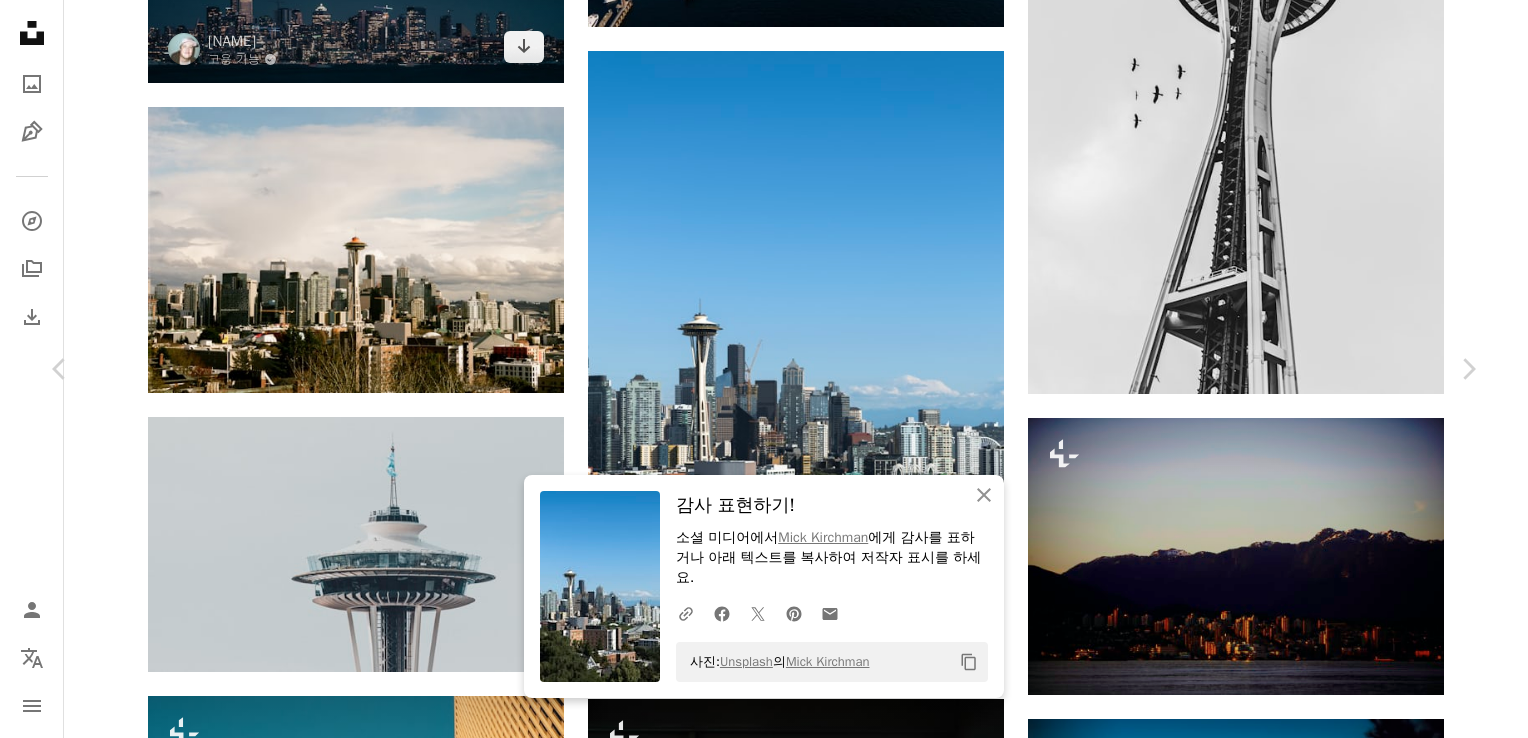 drag, startPoint x: 1460, startPoint y: 600, endPoint x: 554, endPoint y: 18, distance: 1076.8287 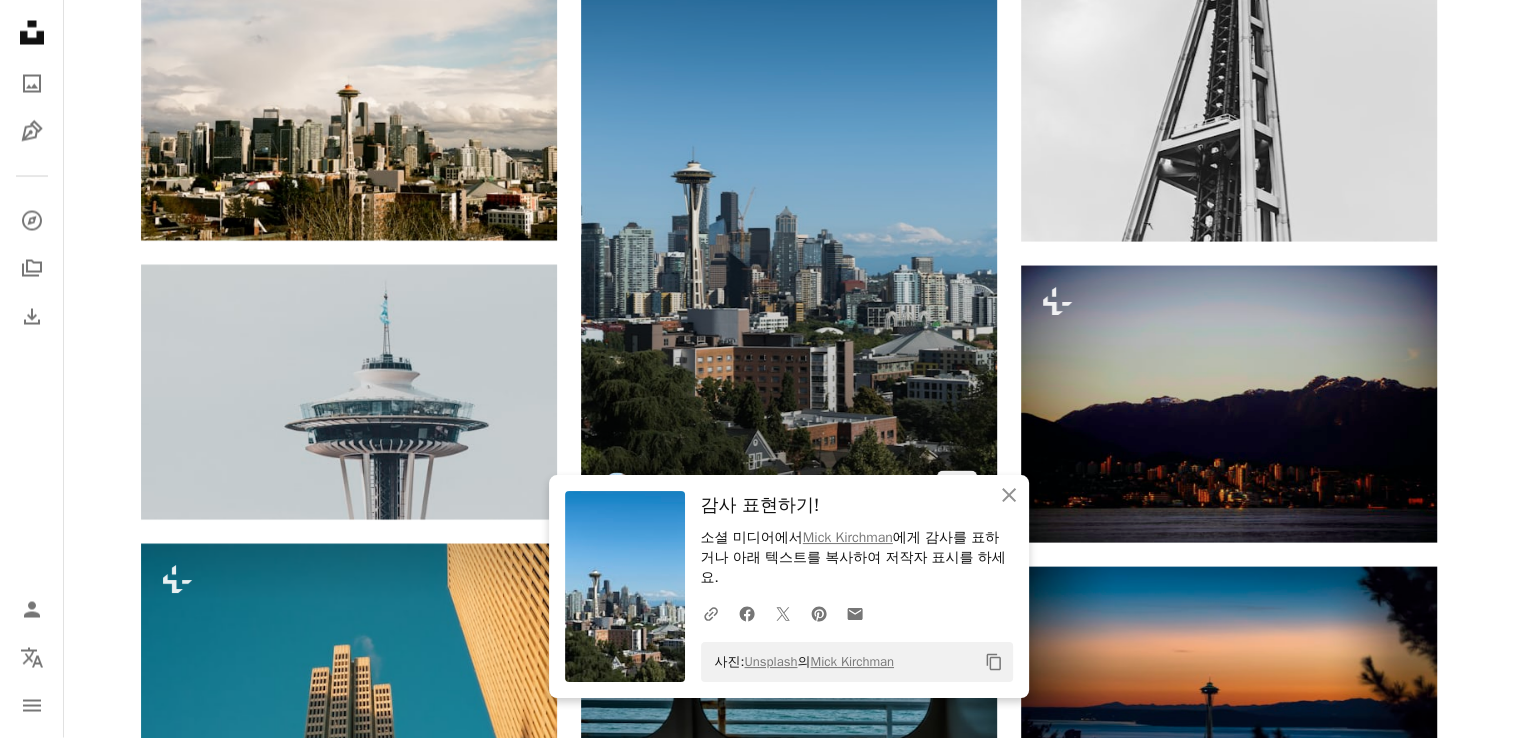 scroll, scrollTop: 56900, scrollLeft: 0, axis: vertical 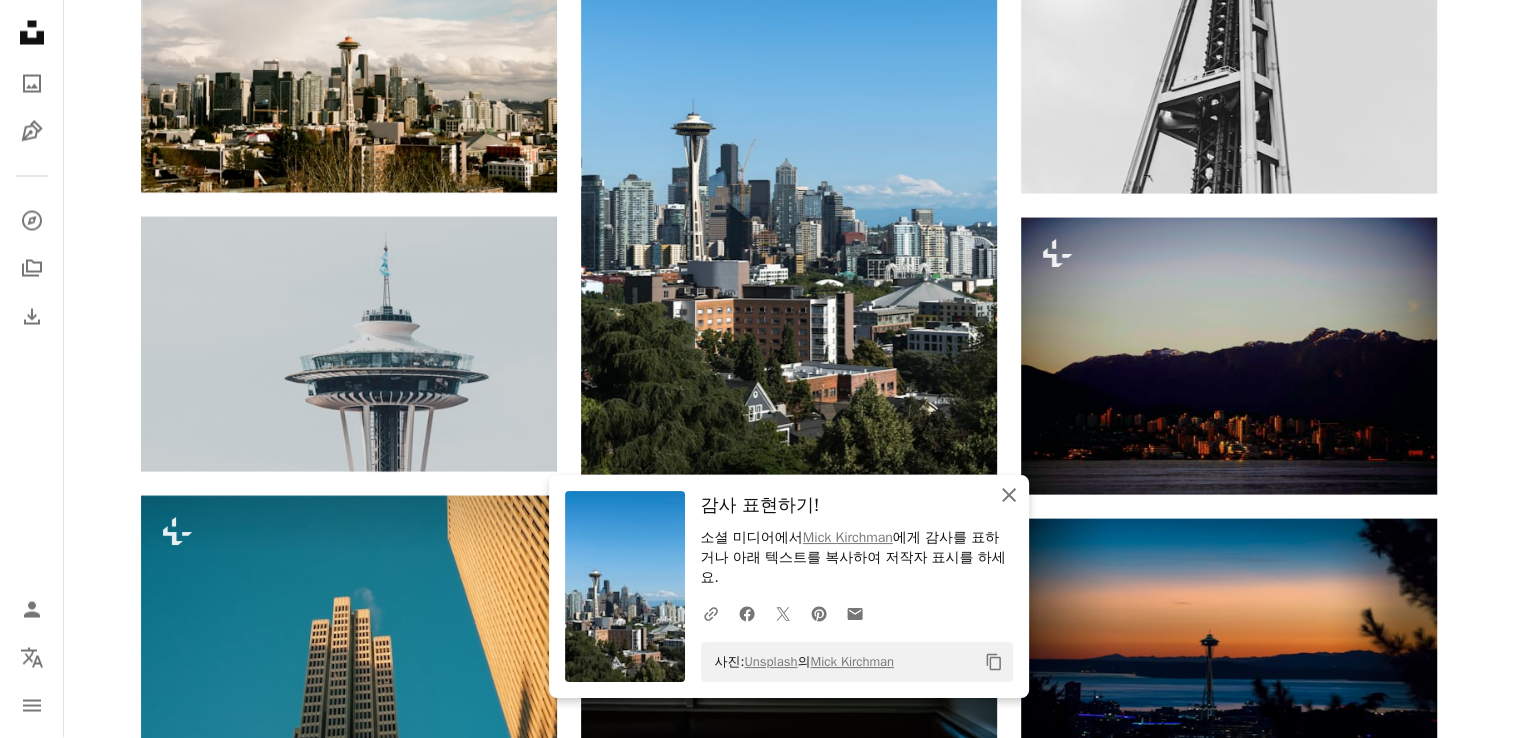 click on "An X shape" 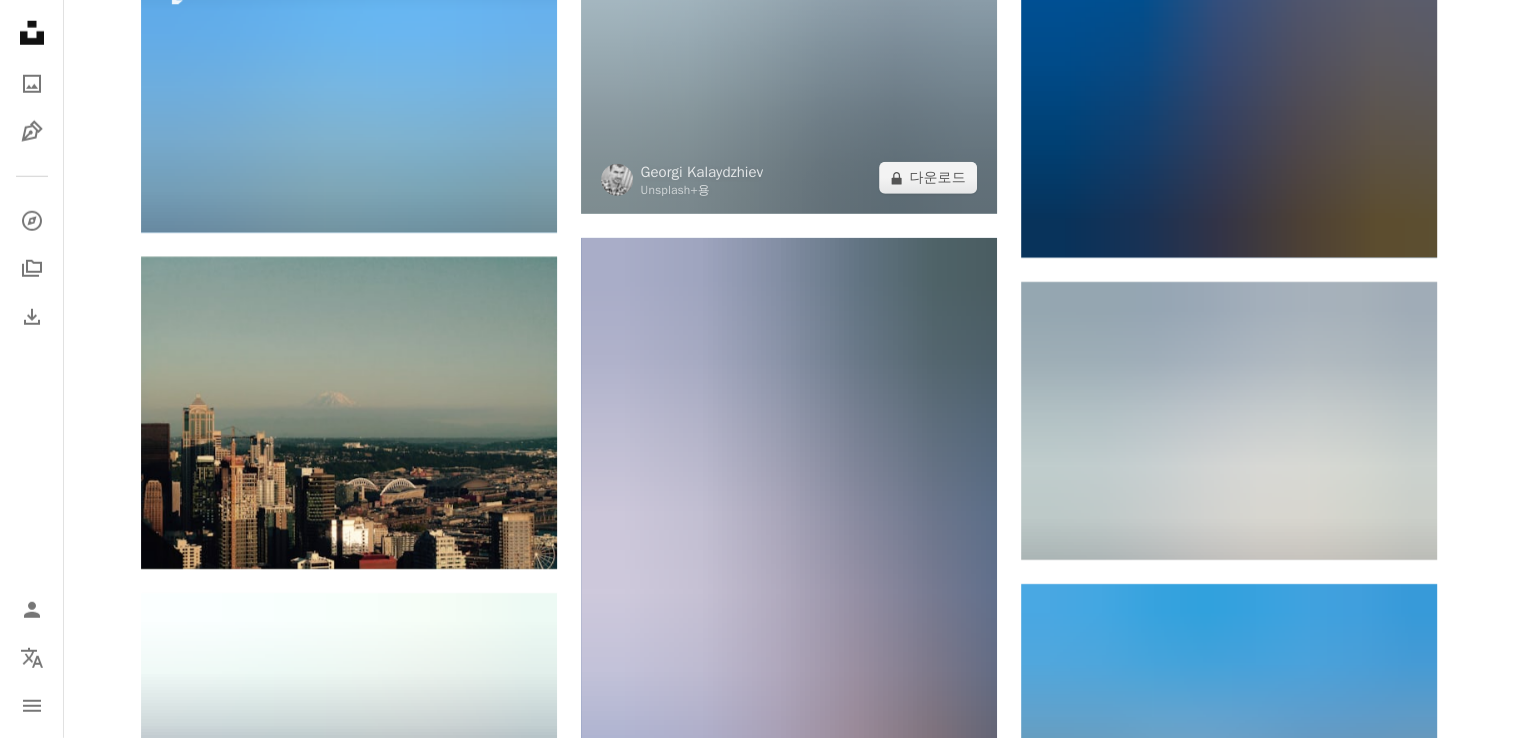 scroll, scrollTop: 58700, scrollLeft: 0, axis: vertical 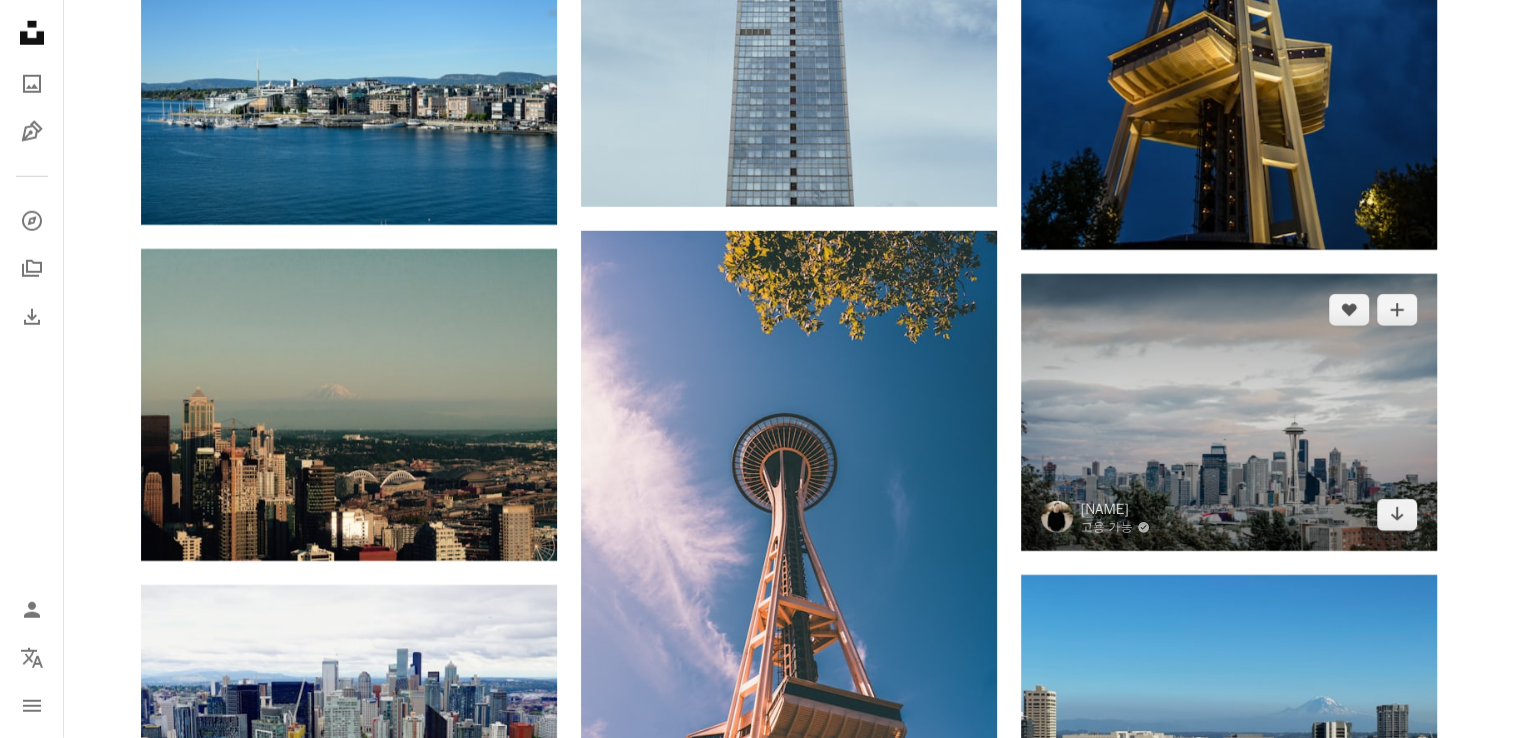 click at bounding box center [1229, 412] 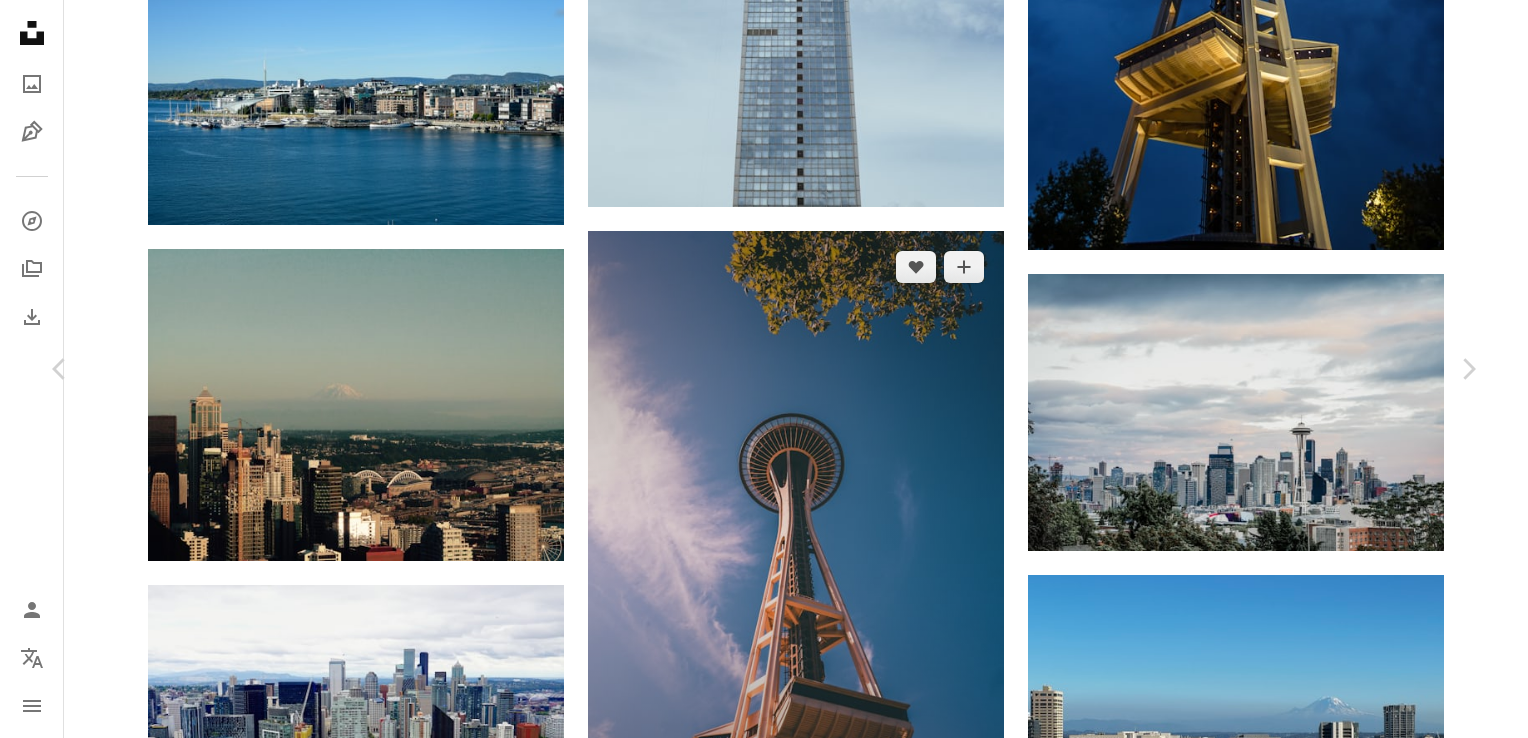 click on "An X shape" at bounding box center [20, 20] 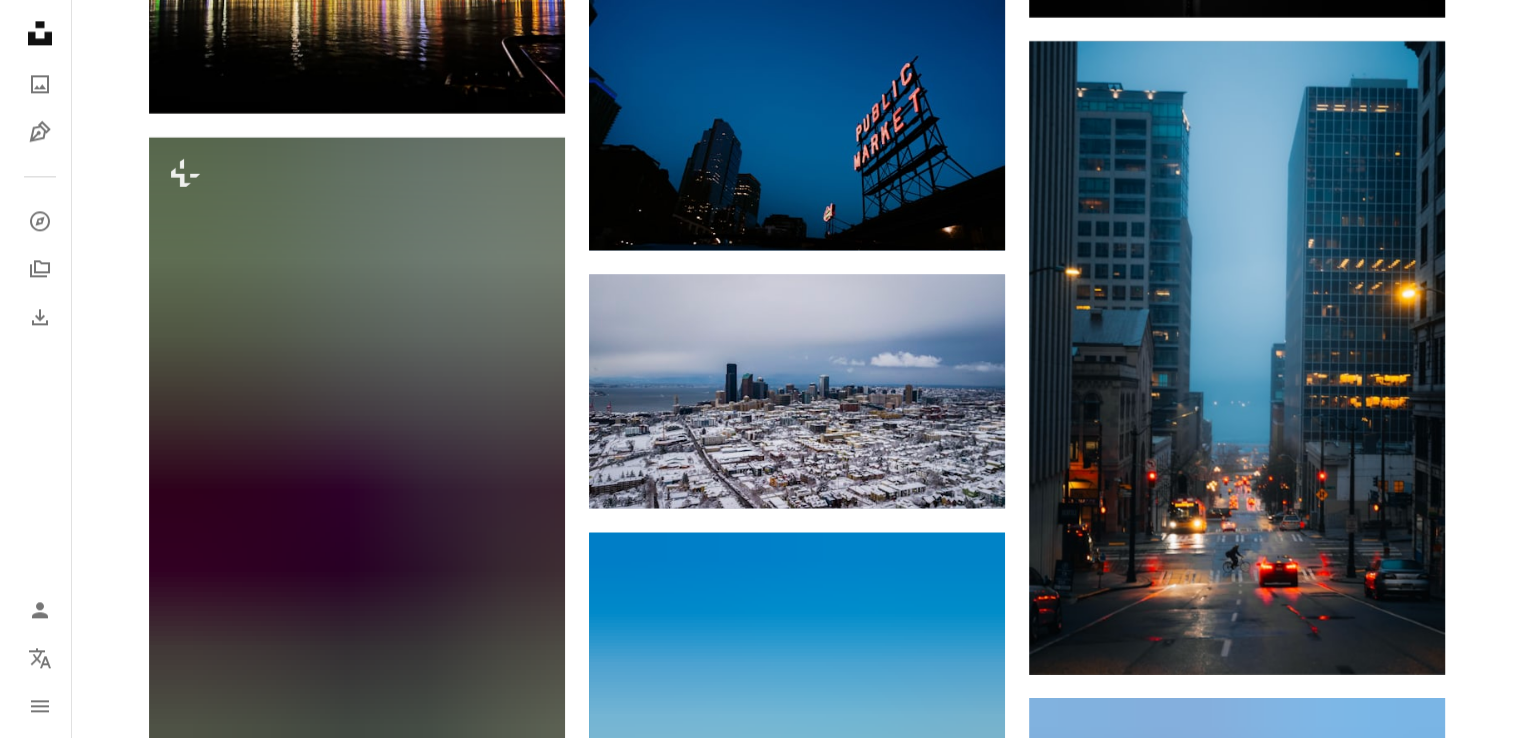 scroll, scrollTop: 63700, scrollLeft: 0, axis: vertical 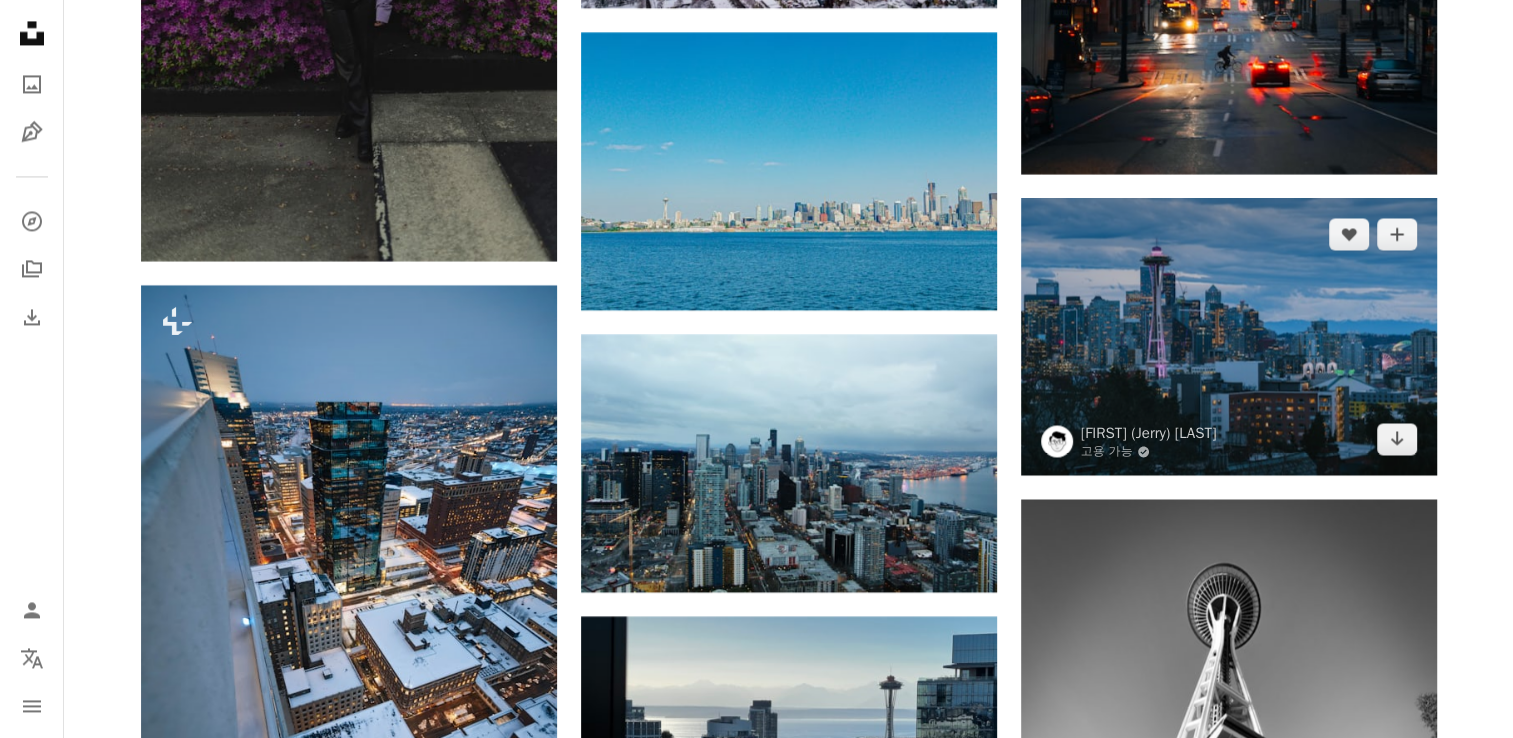 click at bounding box center (1229, 336) 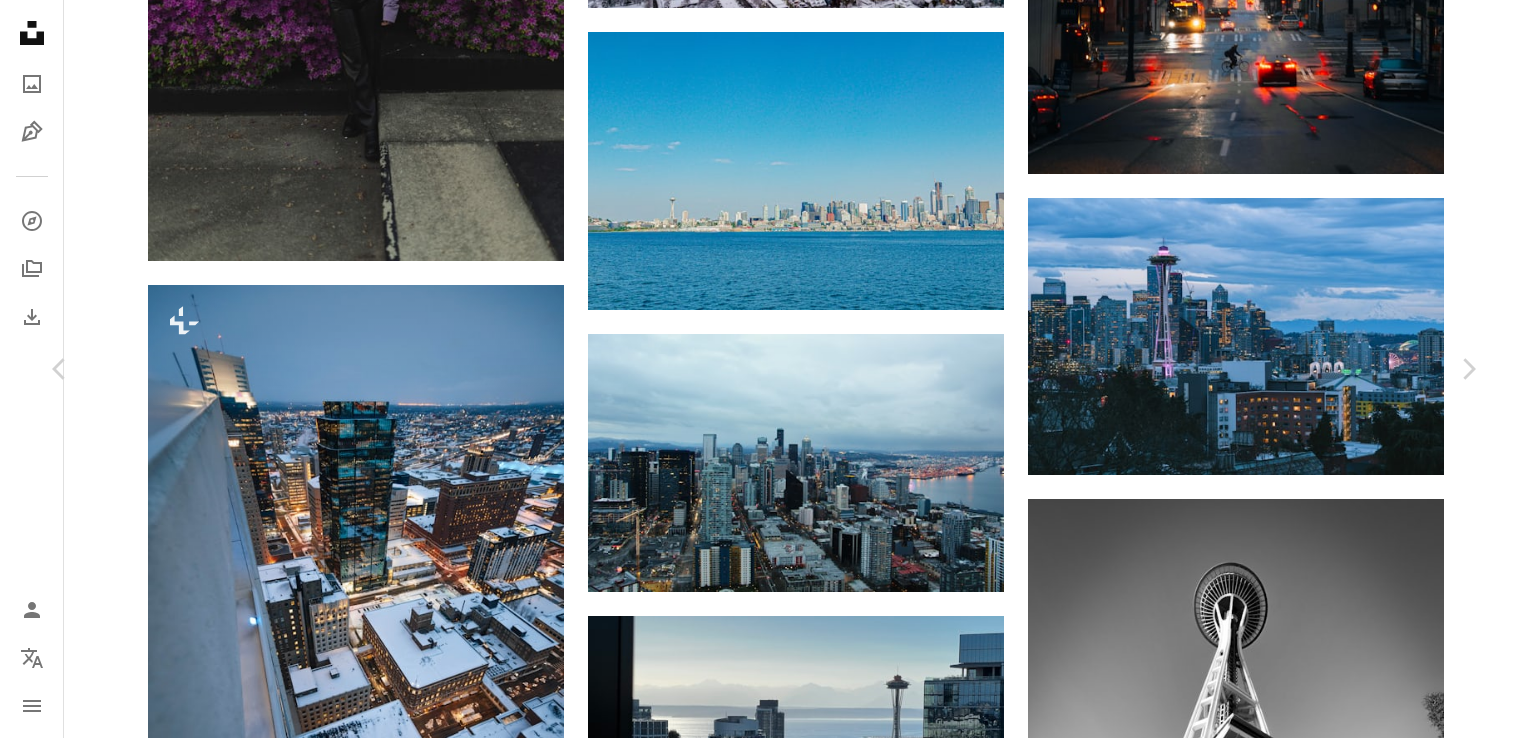 click on "Chevron down" 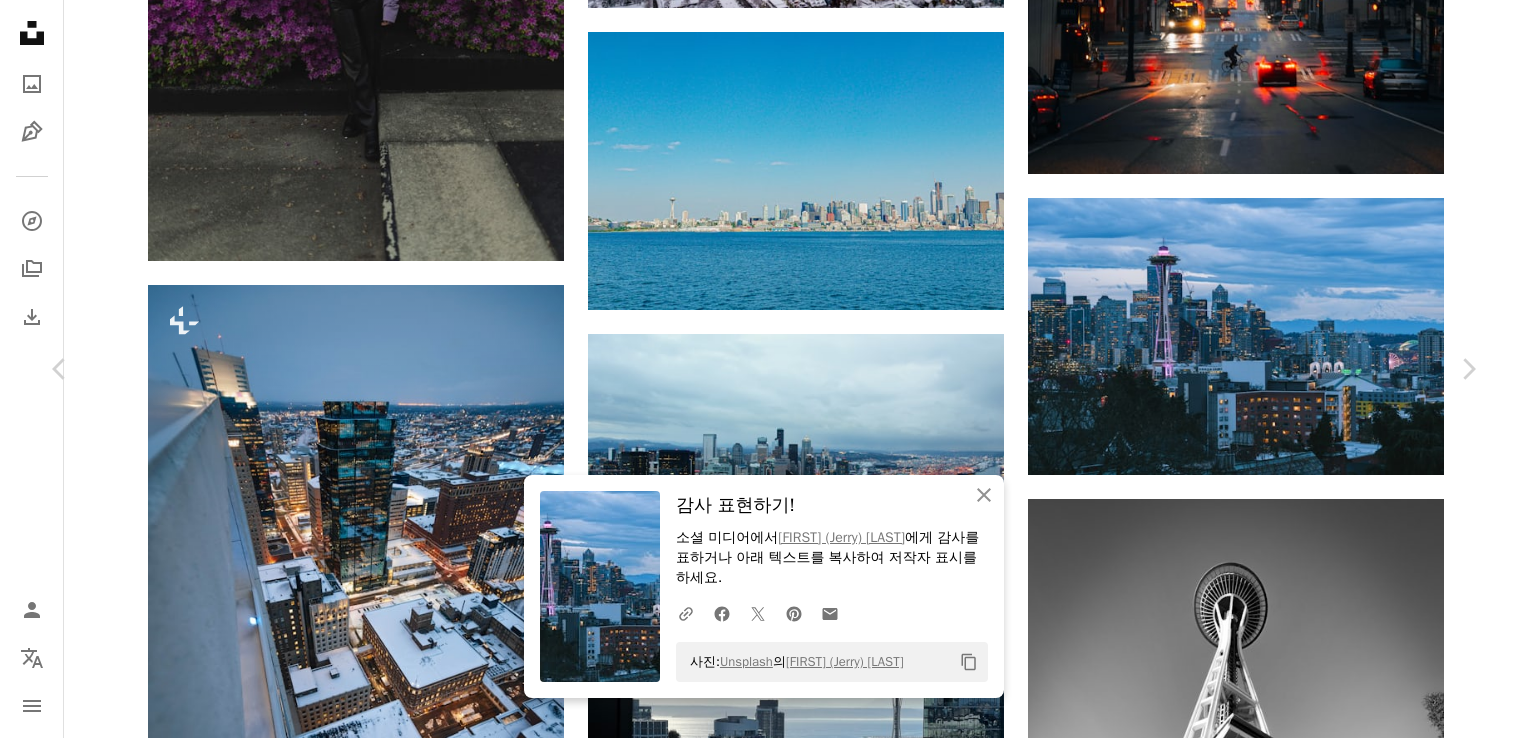 click on "Zoom in" at bounding box center (756, 5048) 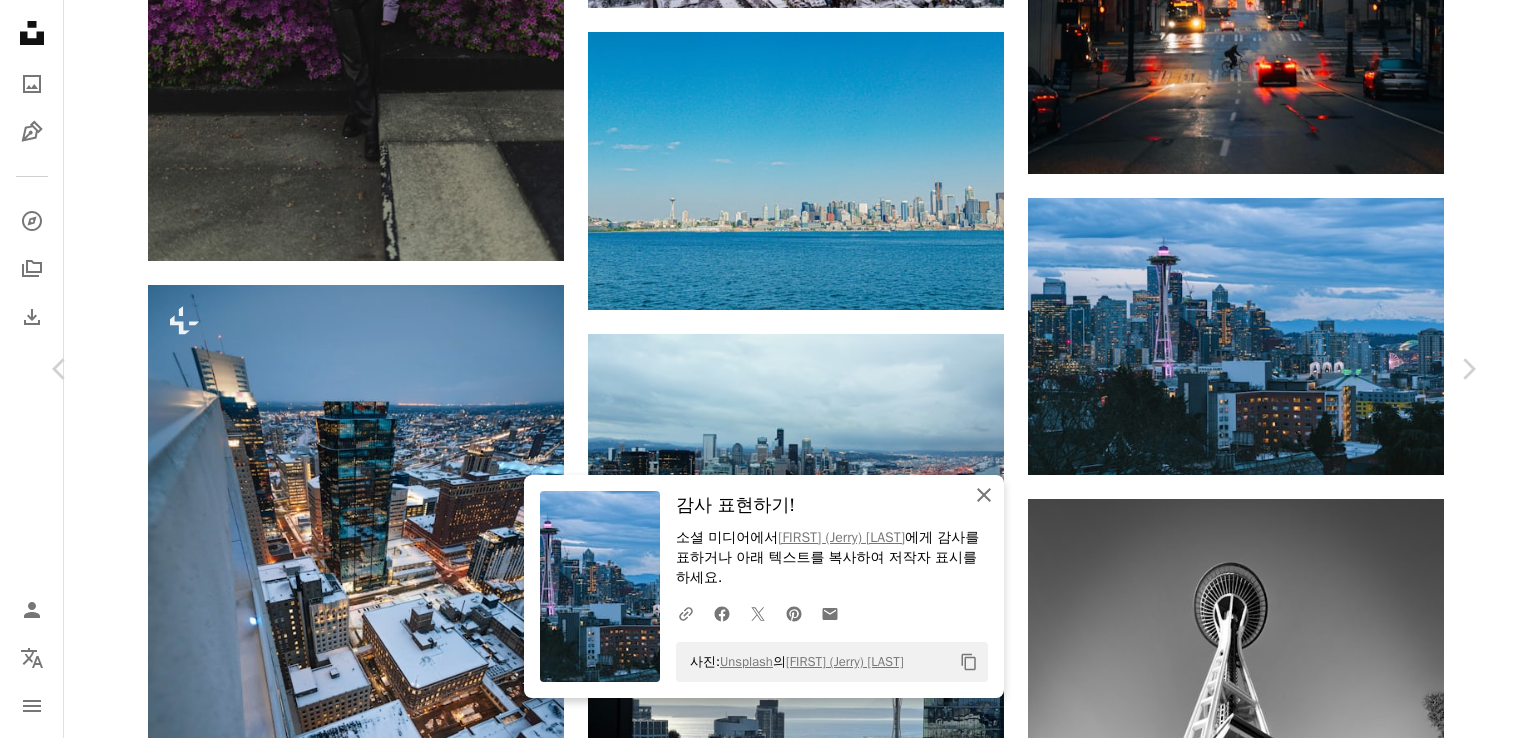 click on "An X shape" 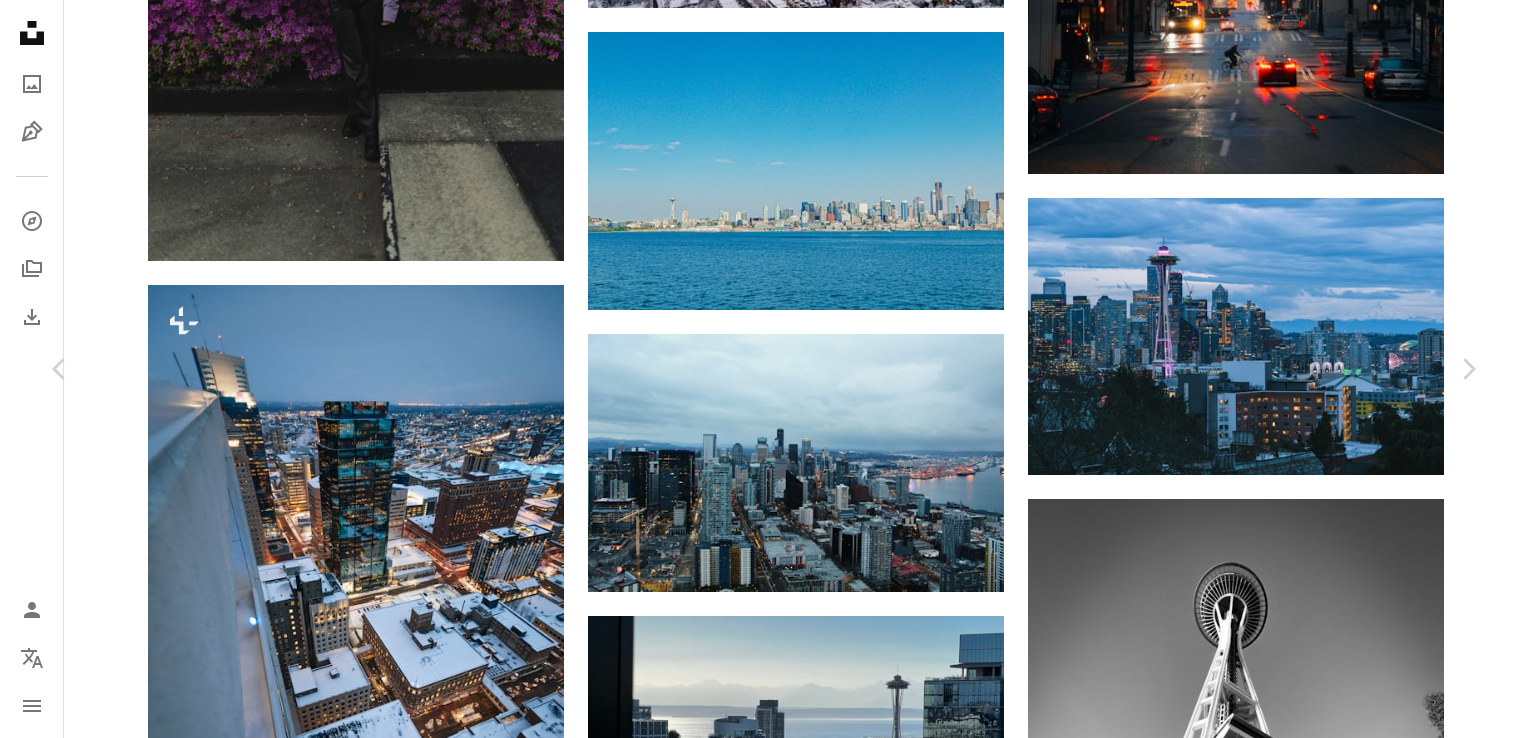 click on "An X shape" at bounding box center (20, 20) 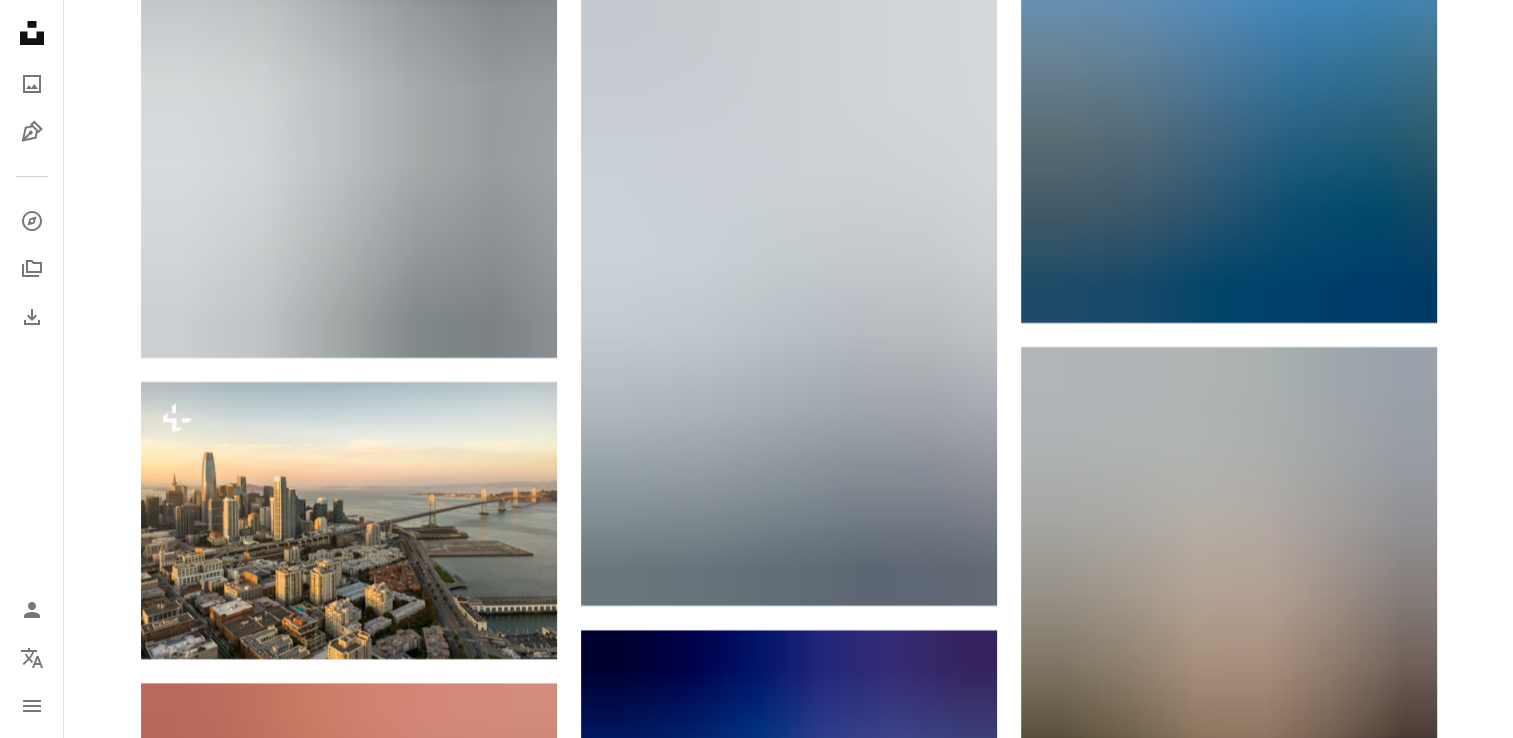 scroll, scrollTop: 59800, scrollLeft: 0, axis: vertical 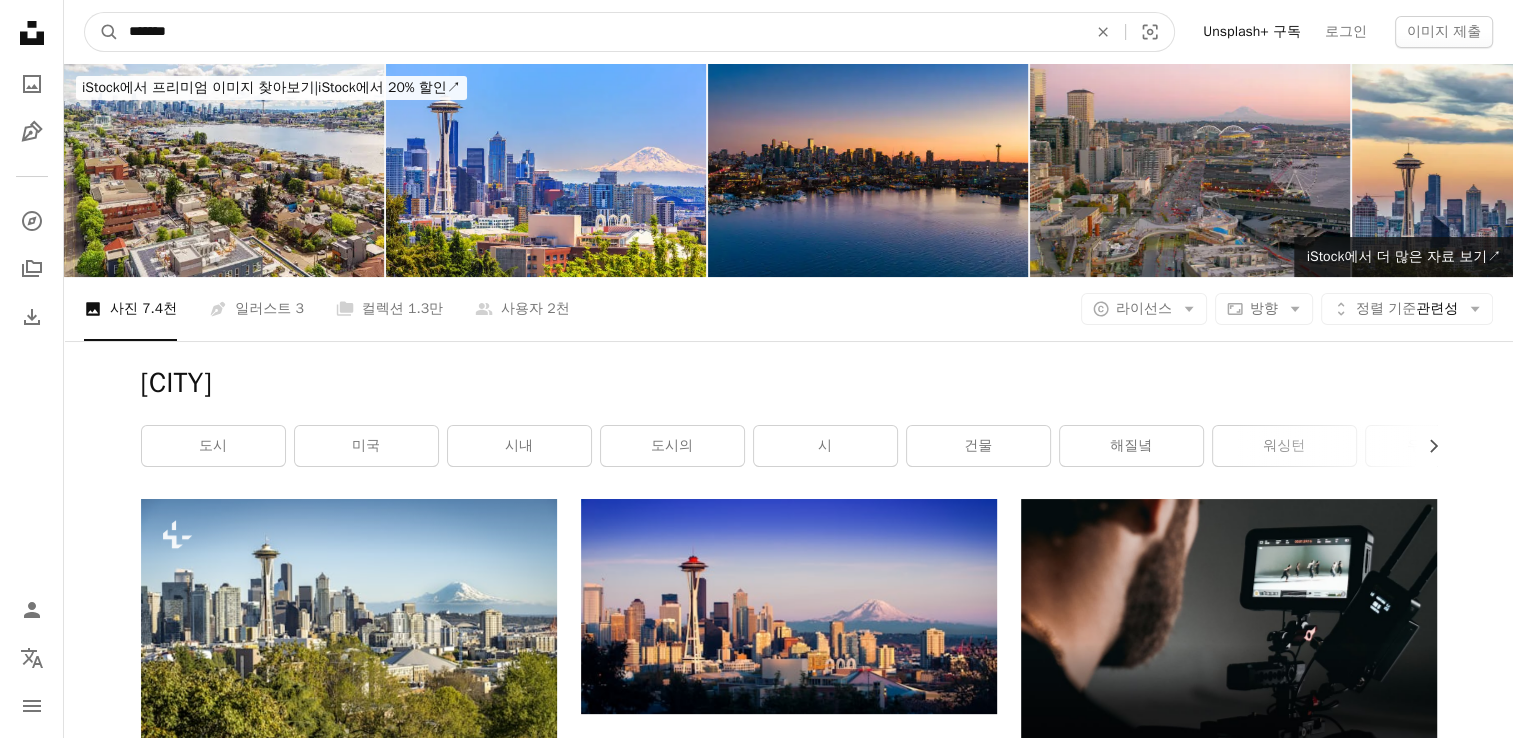 click on "*******" at bounding box center (600, 32) 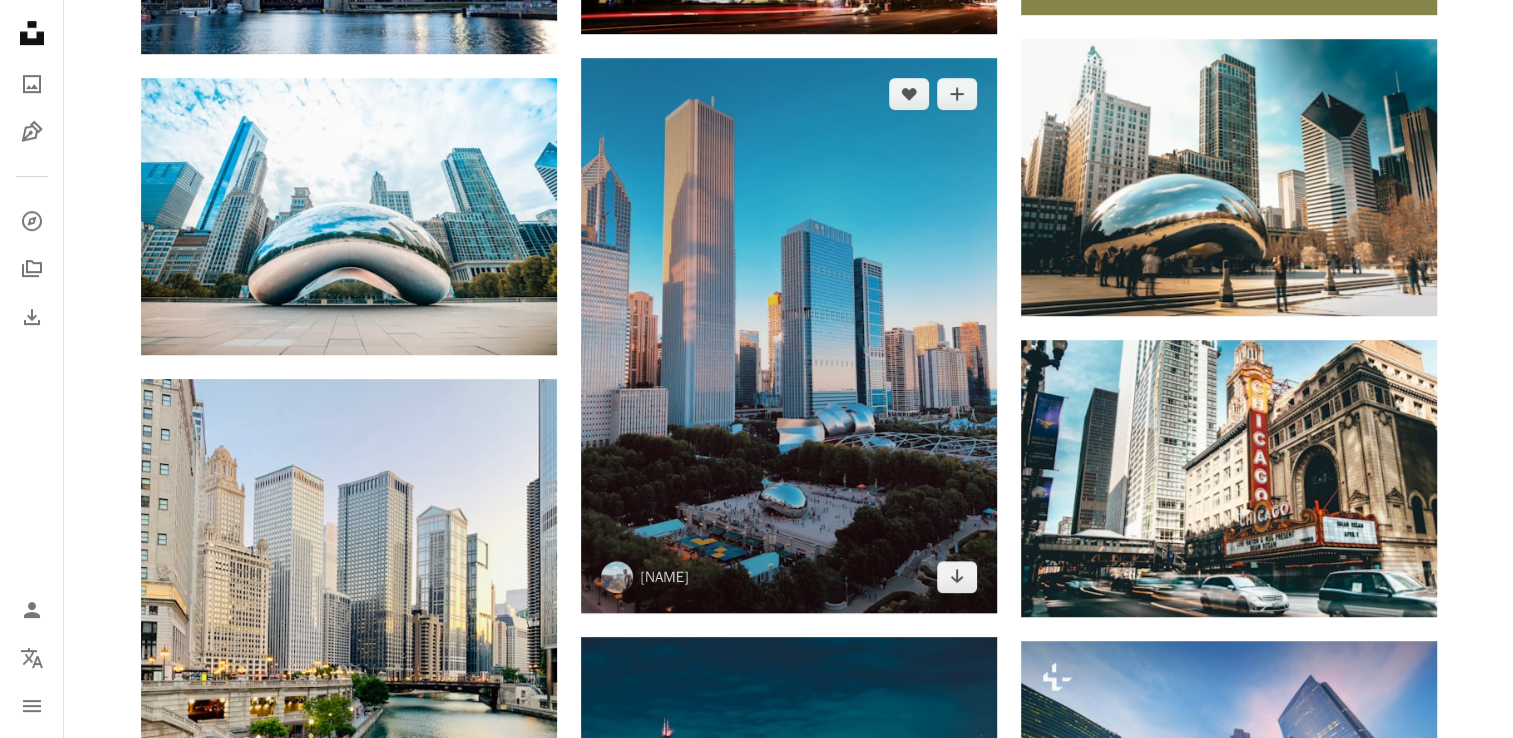 scroll, scrollTop: 1200, scrollLeft: 0, axis: vertical 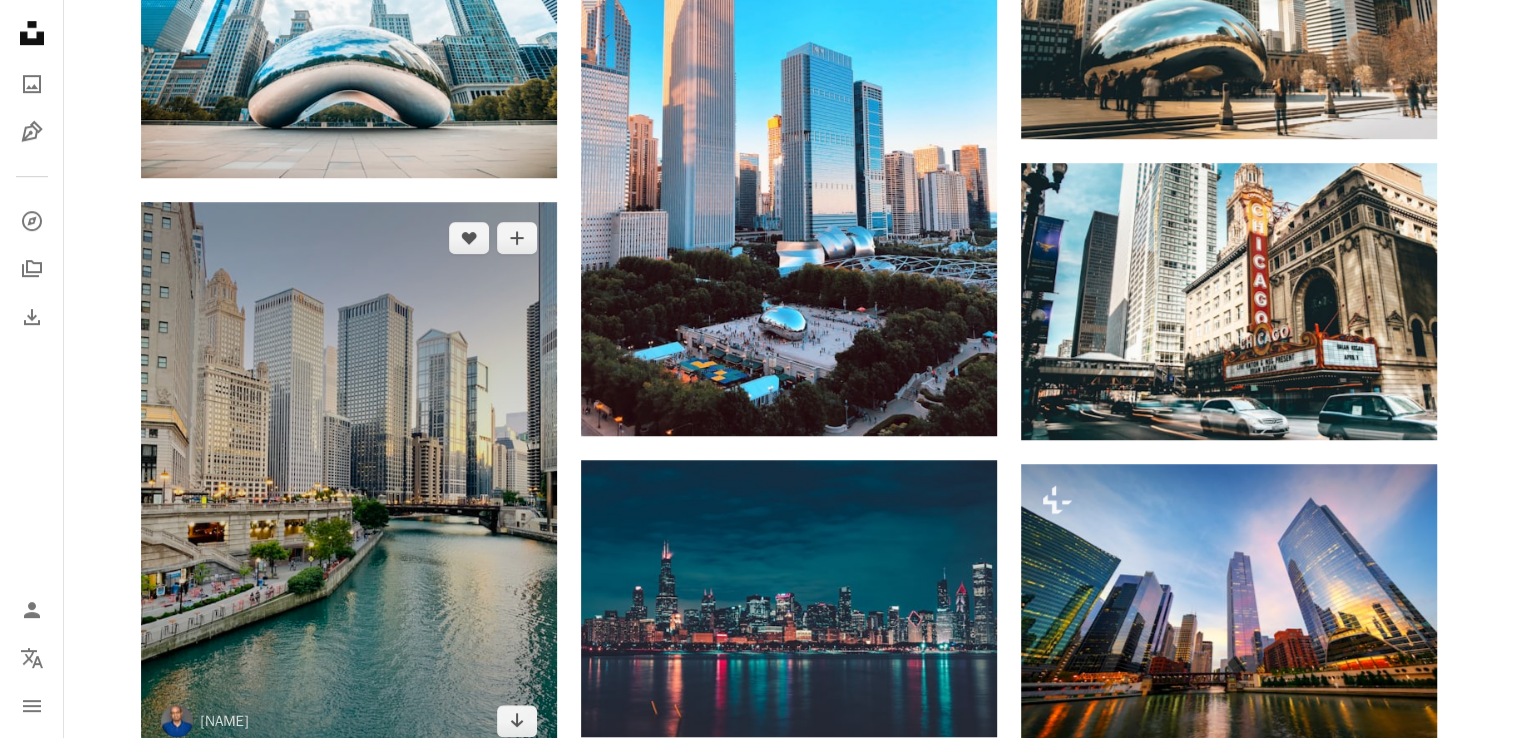 click at bounding box center (349, 479) 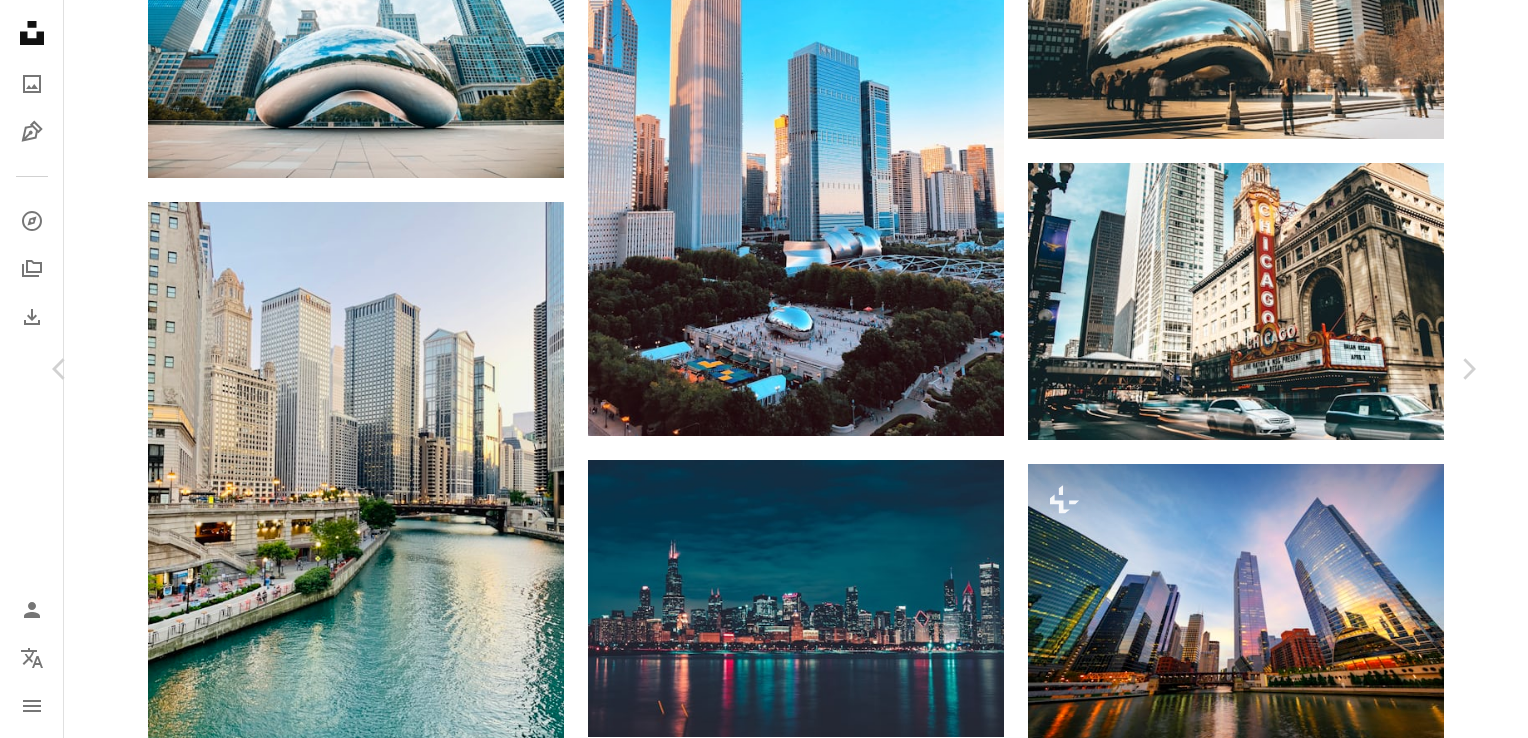 click on "Chevron down" 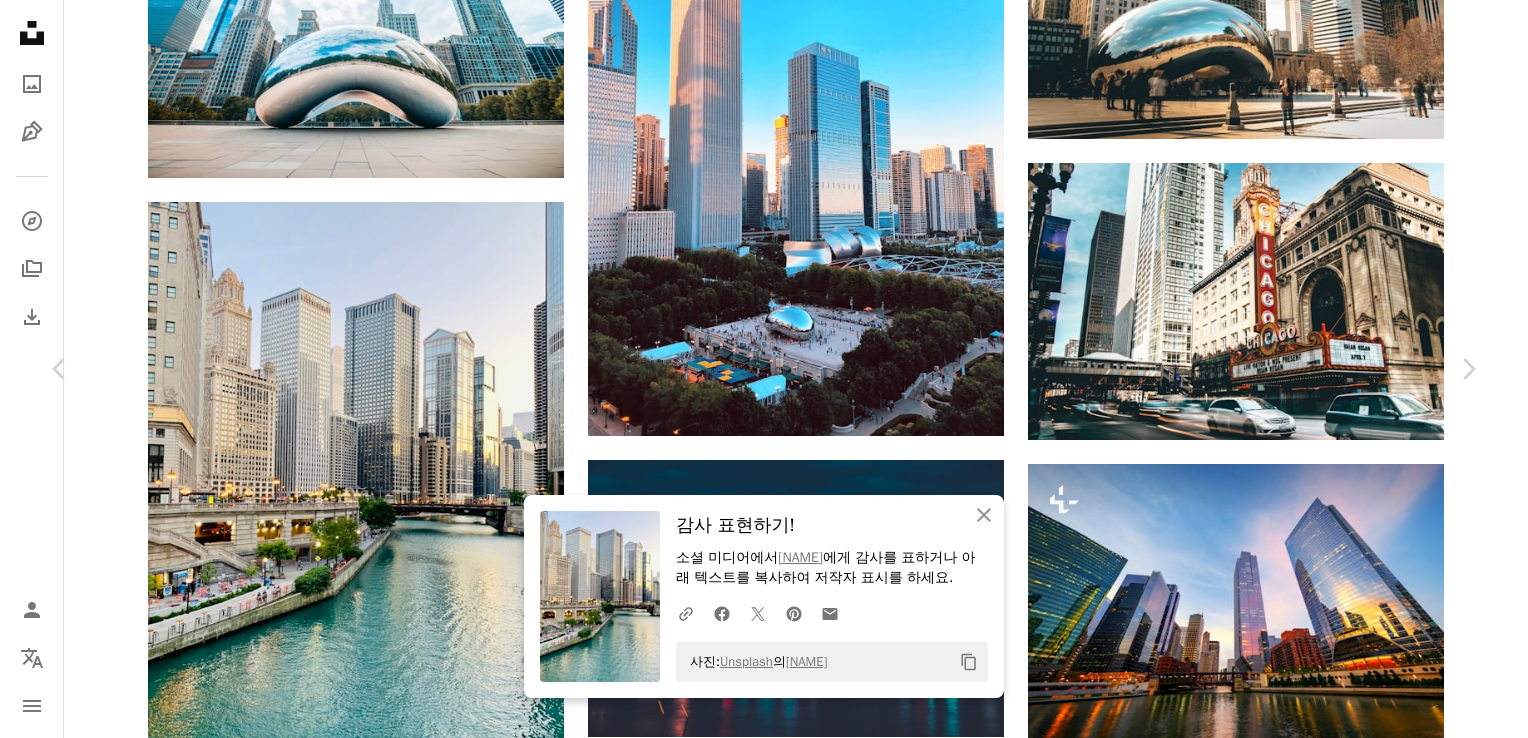 click on "조회수 1,388,352 다운로드 19,985 A forward-right arrow 공유 Info icon 정보 More Actions A map marker [LOCATION], [LOCATION], [STATE], [COUNTRY] Calendar outlined 2020년 8월 1일 에 게시됨 Camera Apple, iPhone XS Safety Unsplash 라이선스 하에서 무료로 사용 가능 건물 도시 사람의 건축학 도시의 미국 배 차 시카고 수송 사무실 건물 바깥 시 아파트 건물 주택 이웃 시내 배 고층 콘도 무료 사진" at bounding box center (756, 6618) 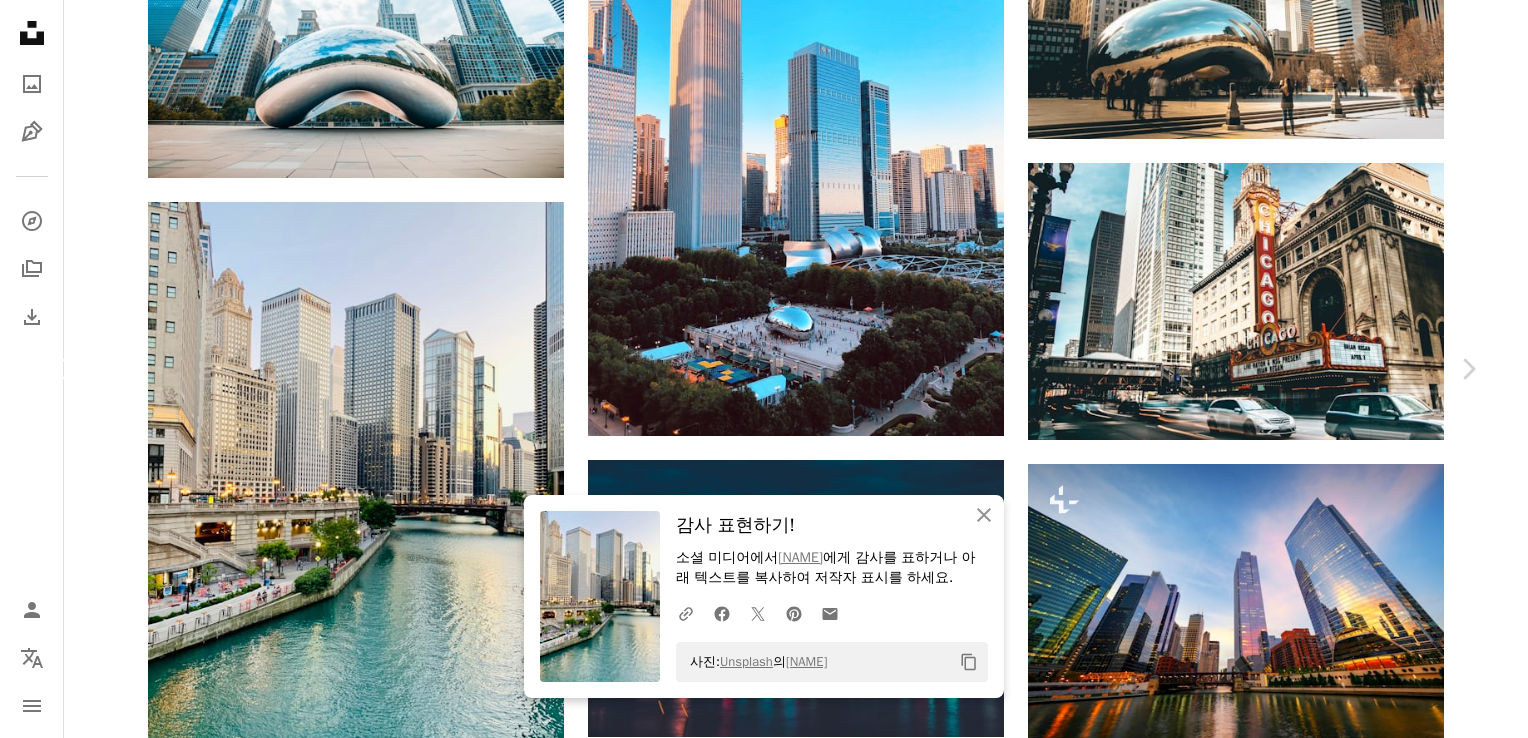 drag, startPoint x: 96, startPoint y: 394, endPoint x: 106, endPoint y: 396, distance: 10.198039 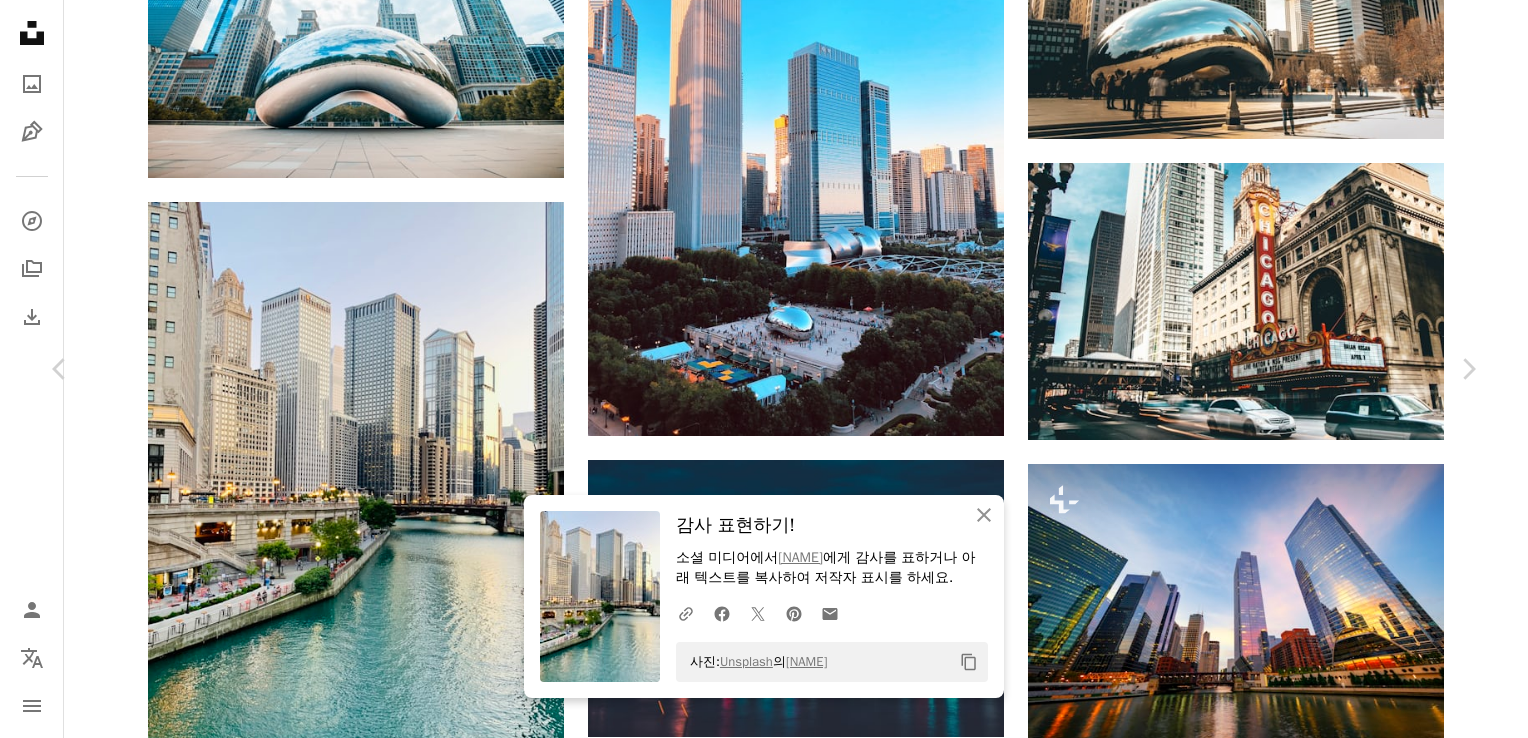 click on "An X shape" at bounding box center [20, 20] 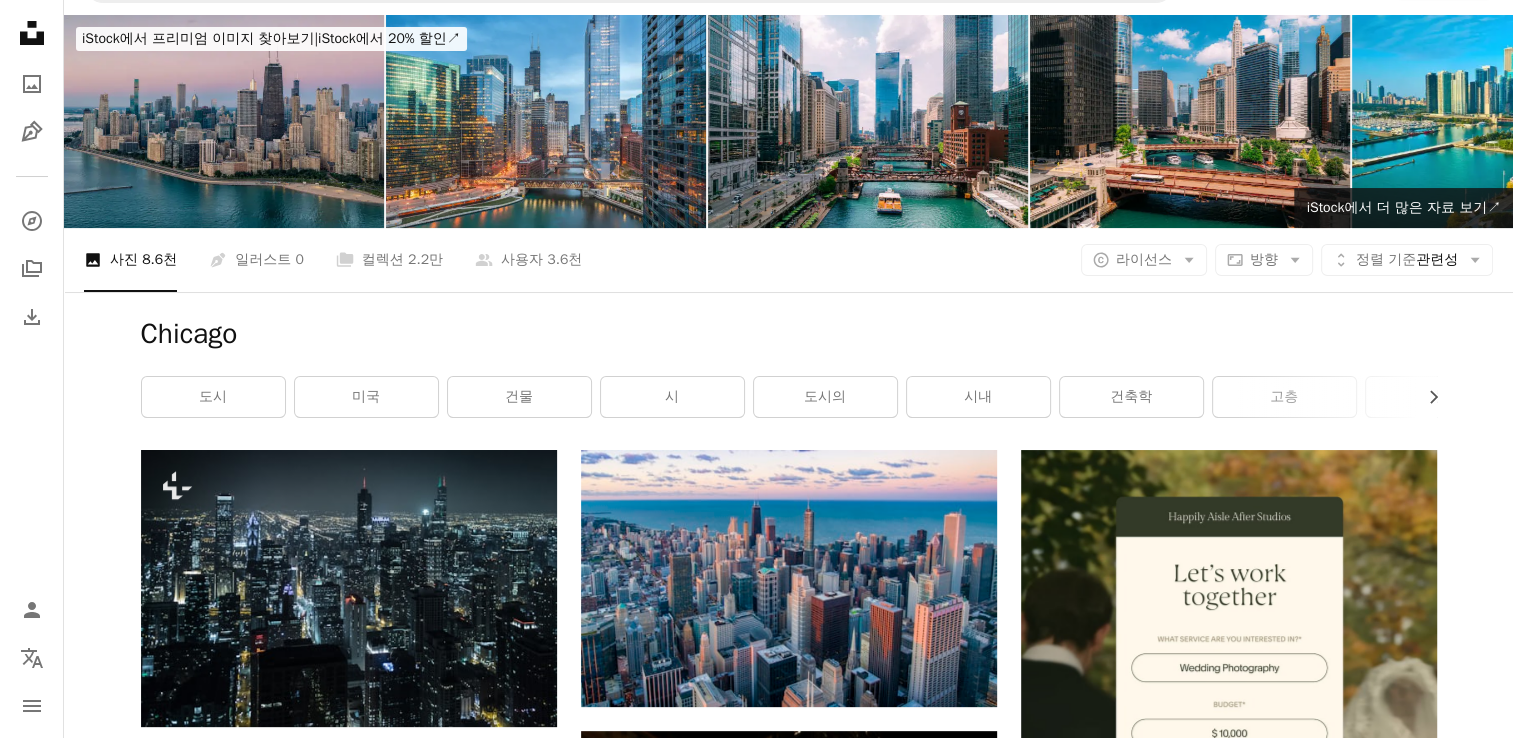 scroll, scrollTop: 0, scrollLeft: 0, axis: both 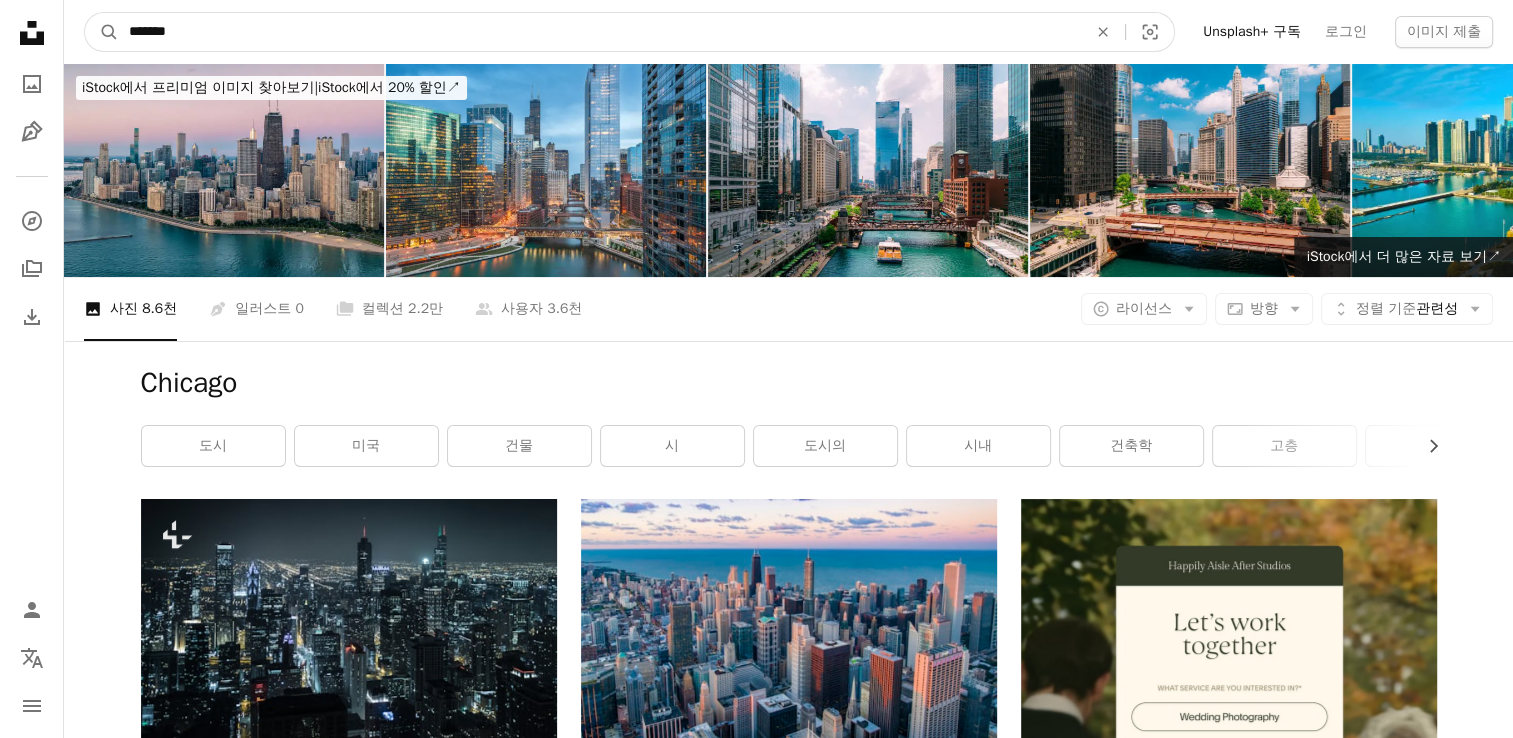 drag, startPoint x: 193, startPoint y: 42, endPoint x: 0, endPoint y: 38, distance: 193.04144 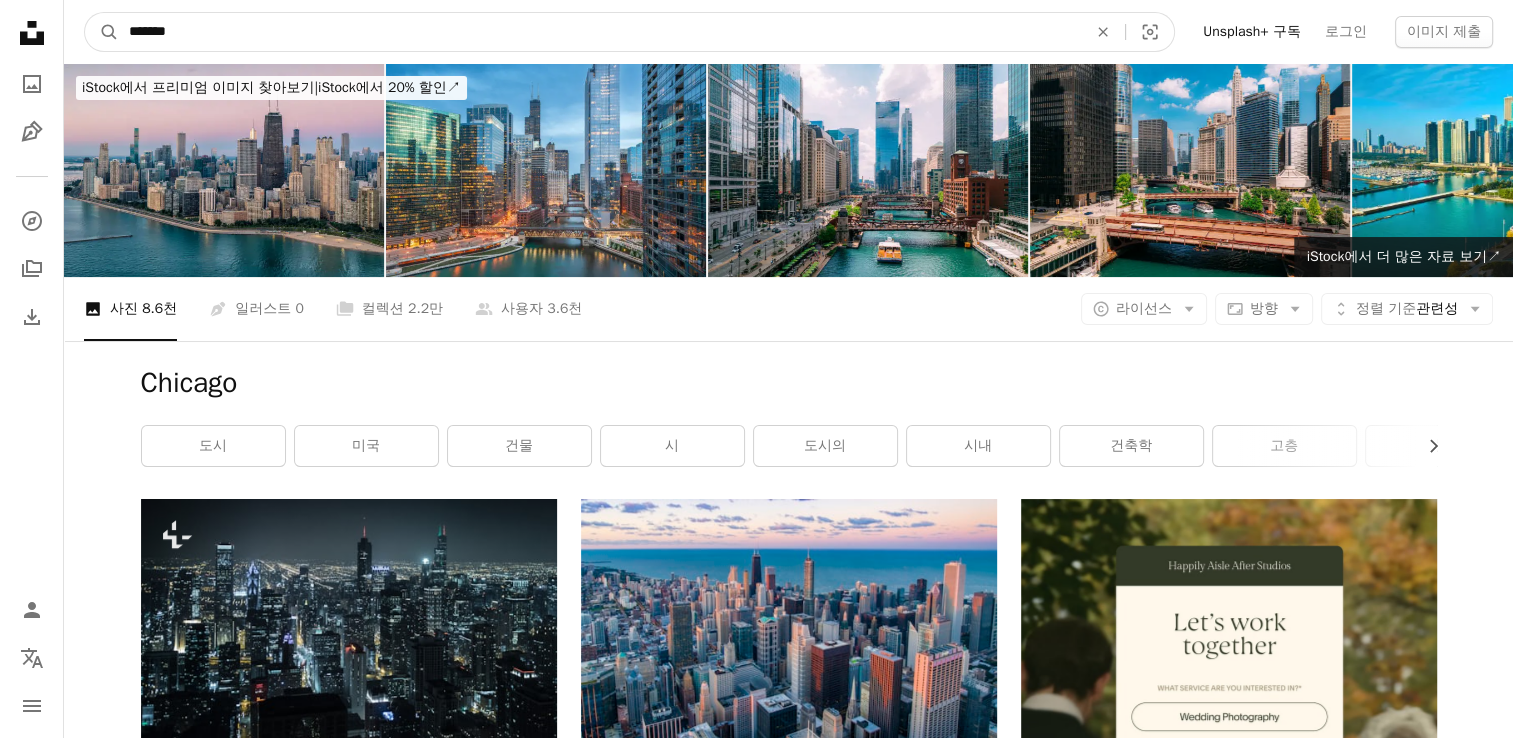 type on "*******" 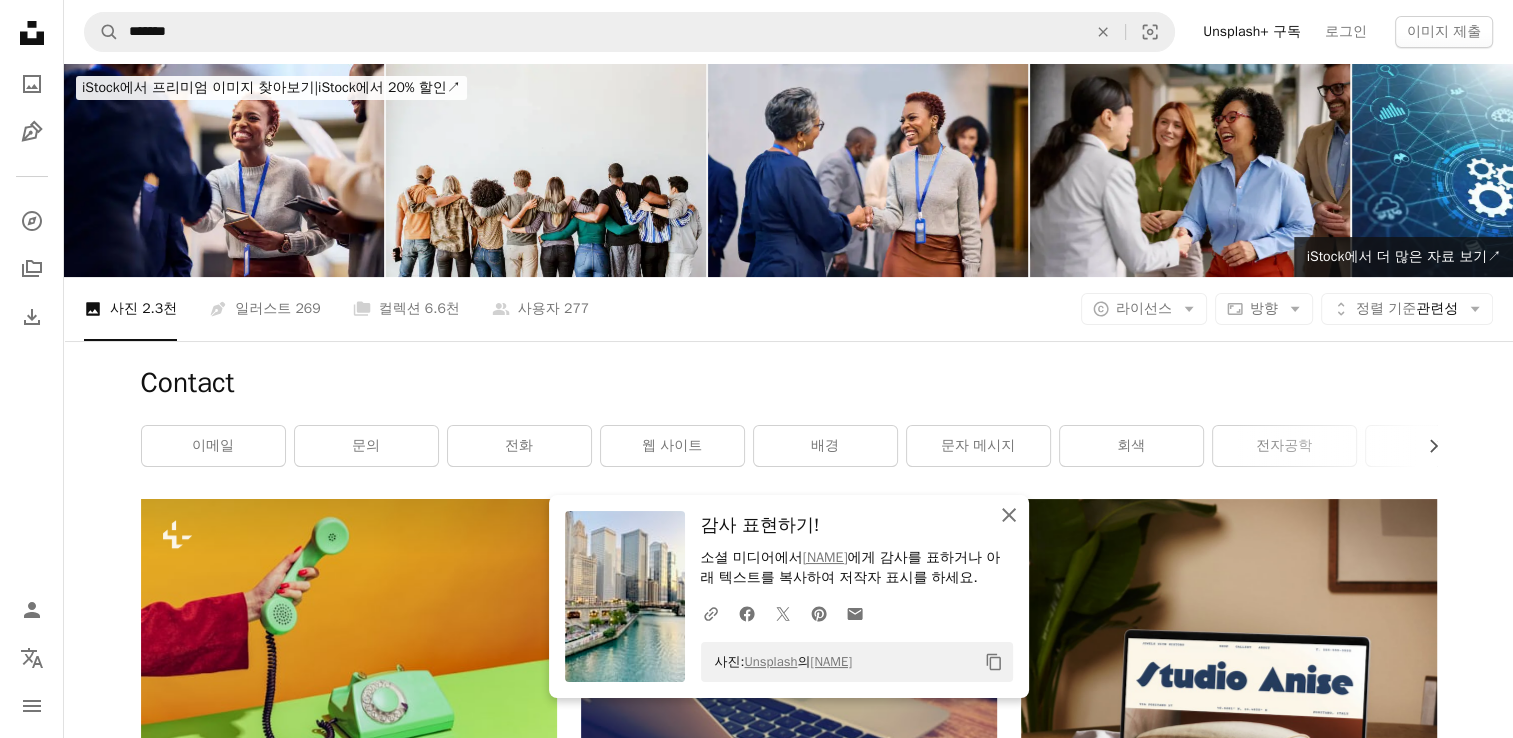 click on "An X shape" 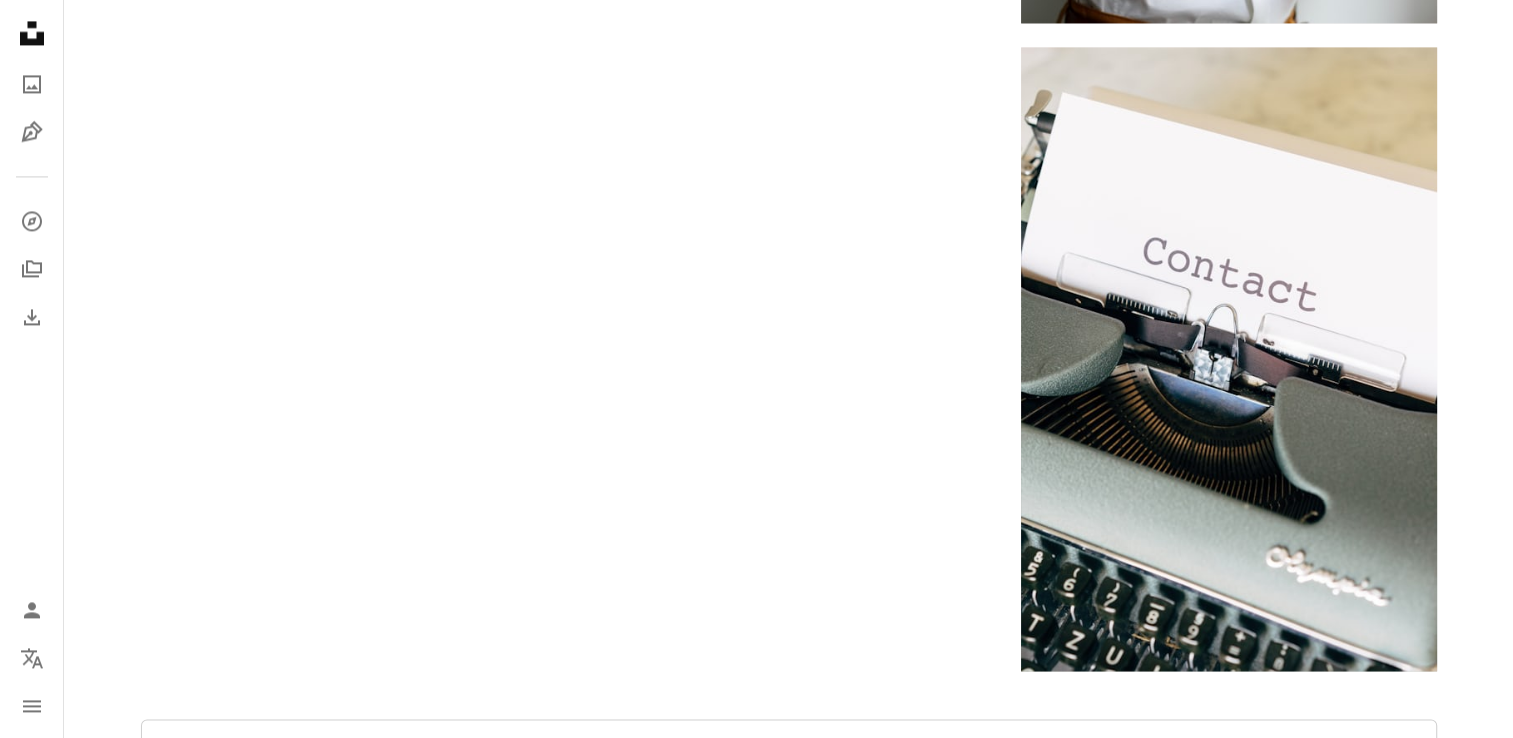 scroll, scrollTop: 3200, scrollLeft: 0, axis: vertical 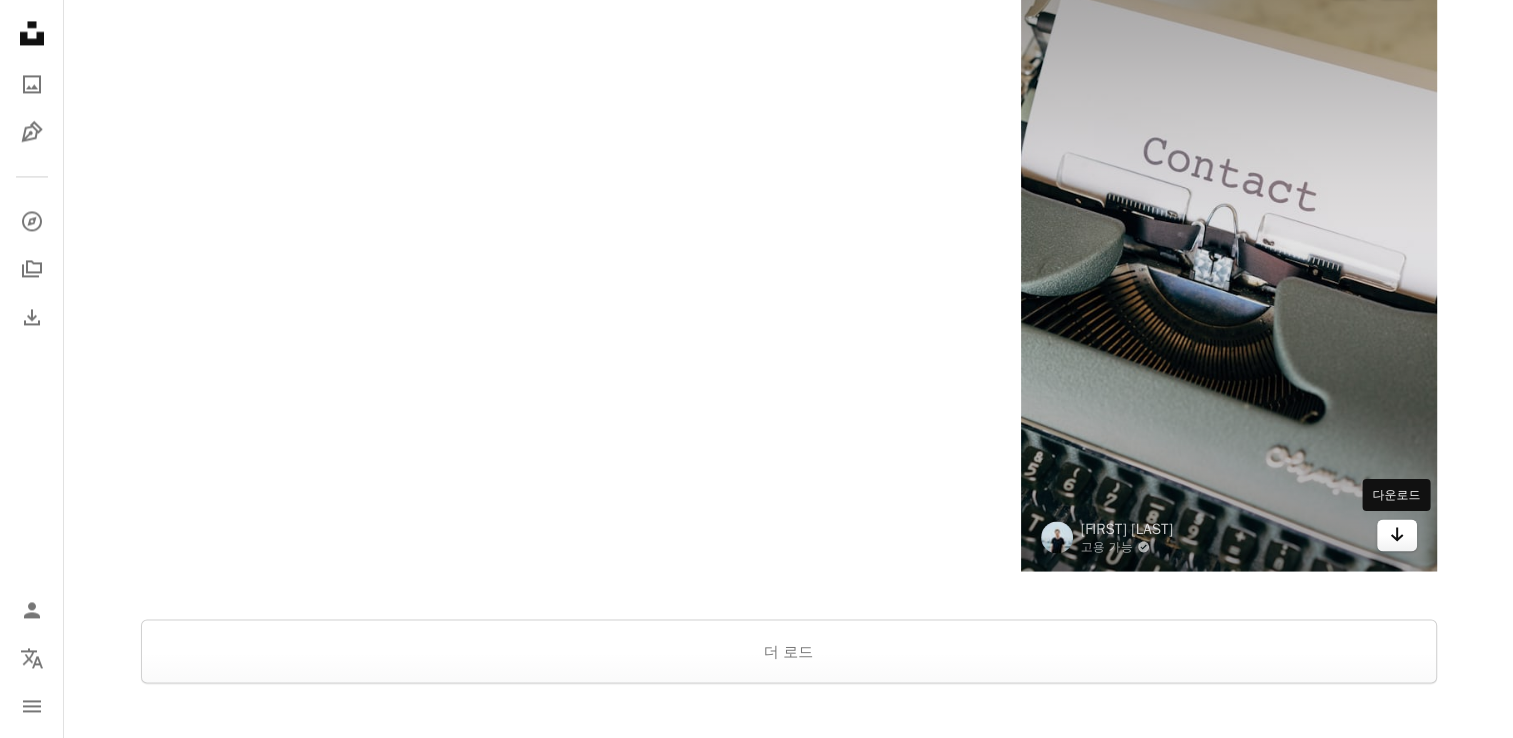 click on "Arrow pointing down" at bounding box center (1397, 535) 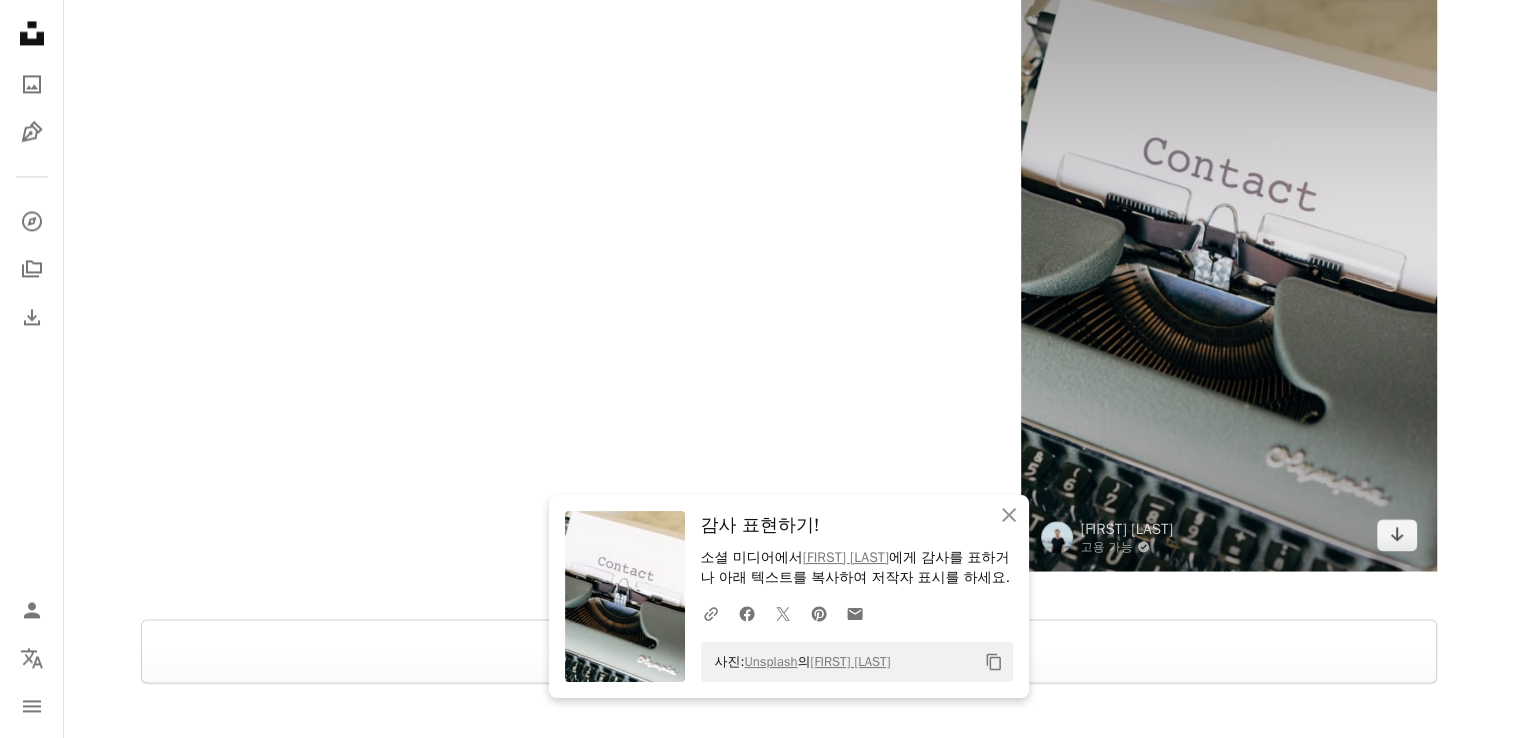 click at bounding box center [1229, 259] 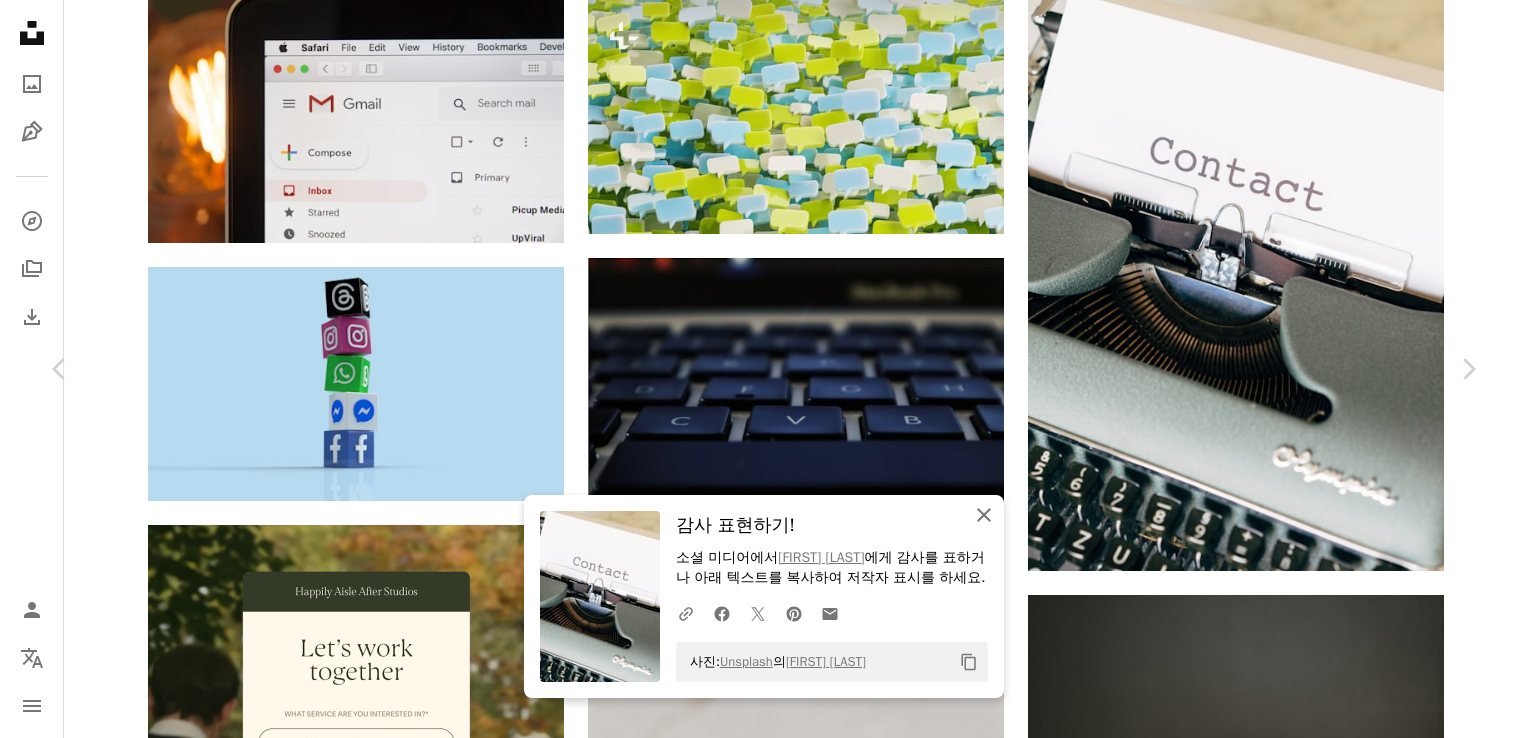 click on "An X shape" 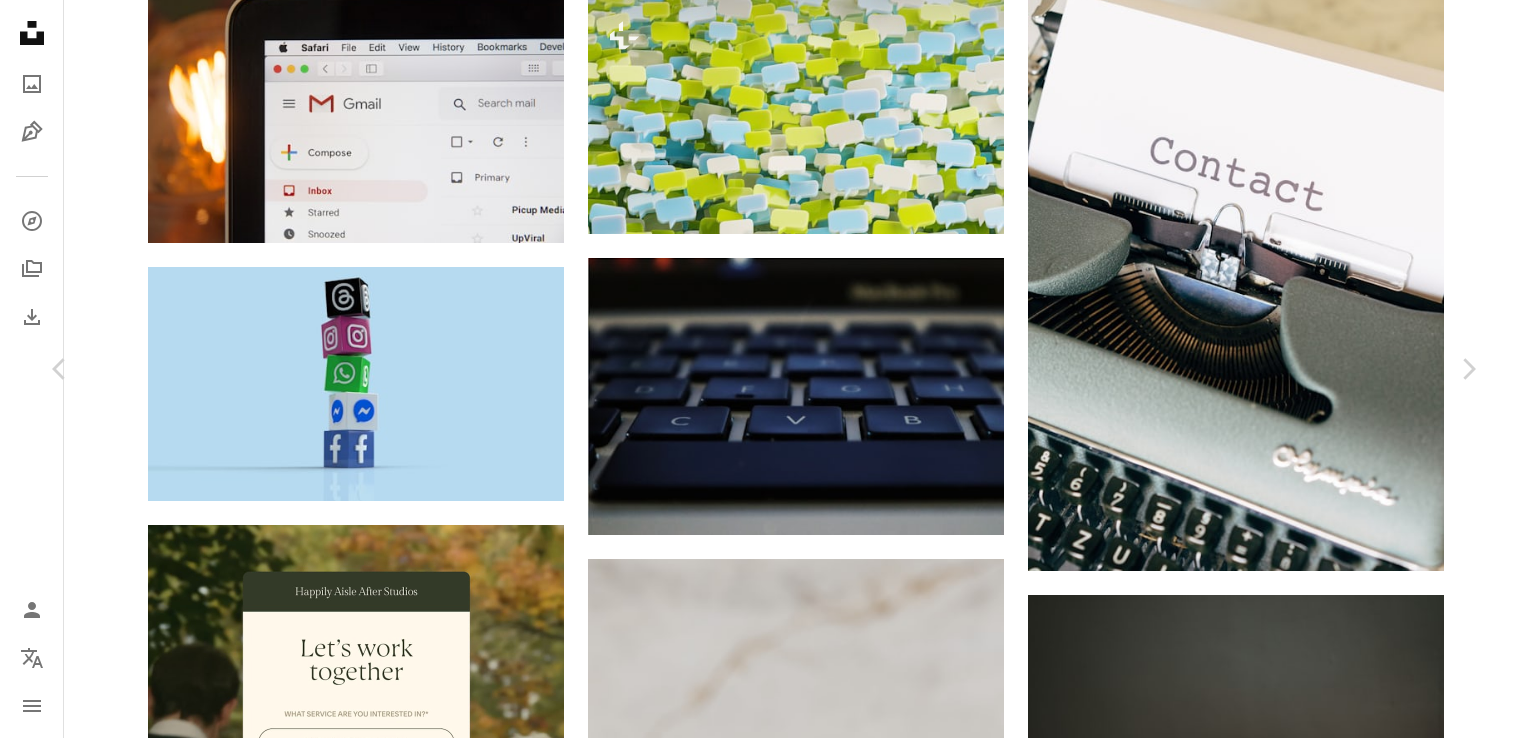 click on "An X shape Chevron left Chevron right Markus Winkler 고용 가능 A checkmark inside of a circle A heart A plus sign 무료 다운로드 Chevron down Zoom in 조회수 4,041,587 다운로드 54,763 소개 매체 비즈니스 및 업무 A forward-right arrow 공유 Info icon 정보 More Actions Calendar outlined 2020년 4월 13일 에 게시됨 Safety Unsplash 라이선스 하에서 무료로 사용 가능 사업 컴퓨터 웹 사이트 하얀 접촉 키보드 기계 전자공학 컴퓨터 키보드 엔진 하드웨어 나선 컴퓨터 하드웨어 모터 코일 회전자 관련 무료 이미지 iStock에서 프리미엄 관련 이미지 찾아보기  |  코드 UNSPLASH20로 20% 할인 혜택 받기 iStock에서 더 많은 자료 보기  ↗ 관련 이미지 A heart A plus sign Markus Winkler 고용 가능 A checkmark inside of a circle Arrow pointing down Plus sign for Unsplash+ A heart A plus sign Wilhelm Gunkel 고용 가능 A heart" at bounding box center [764, 3810] 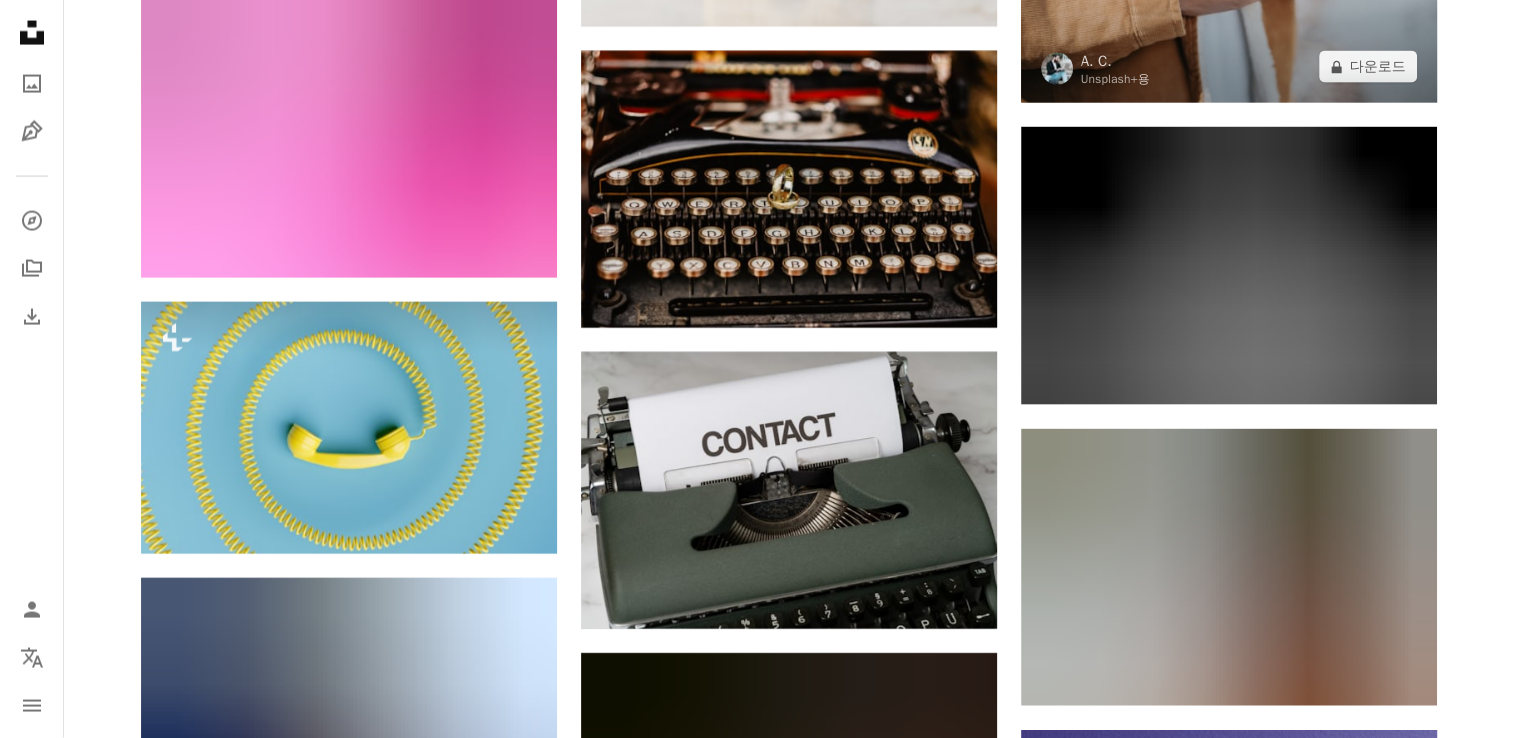 scroll, scrollTop: 4400, scrollLeft: 0, axis: vertical 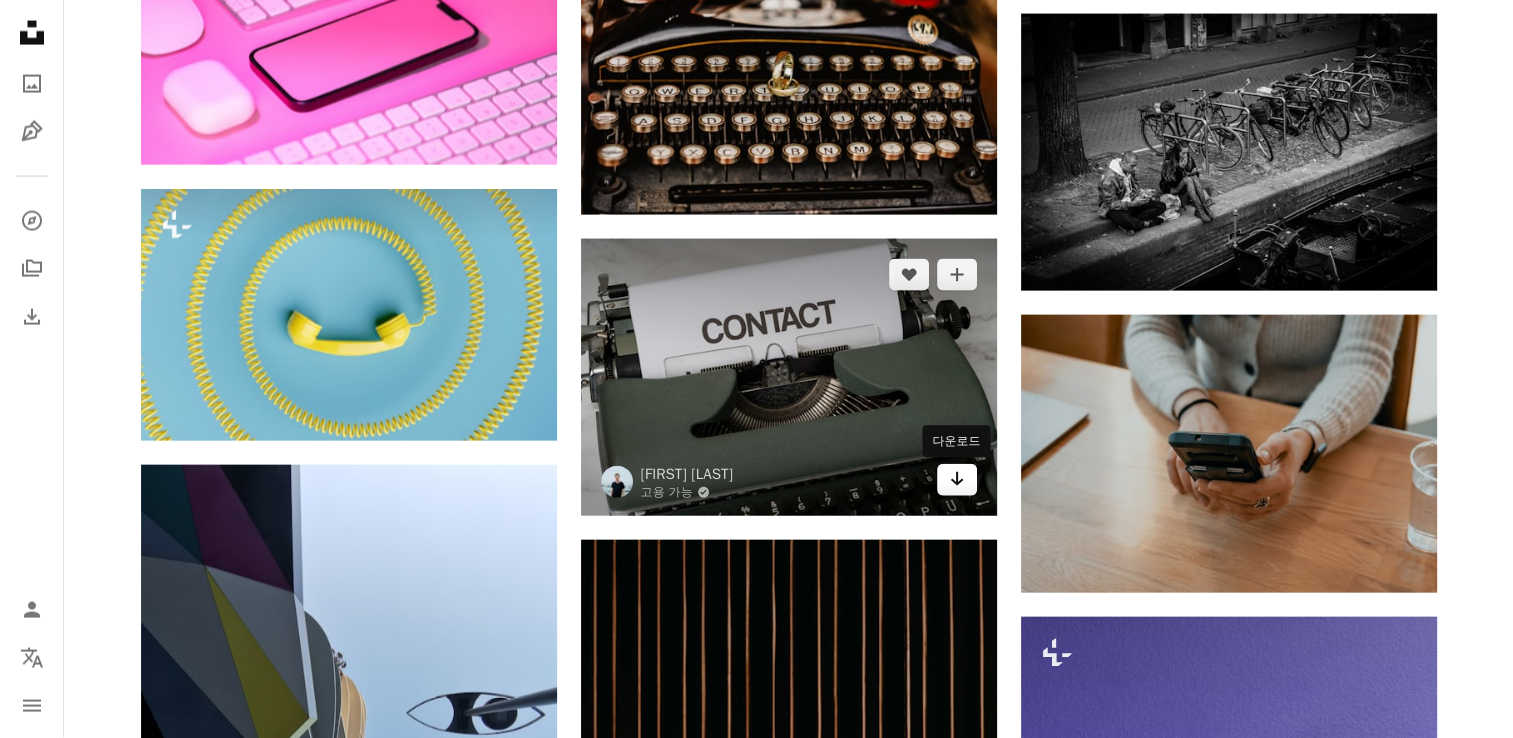 click on "Arrow pointing down" 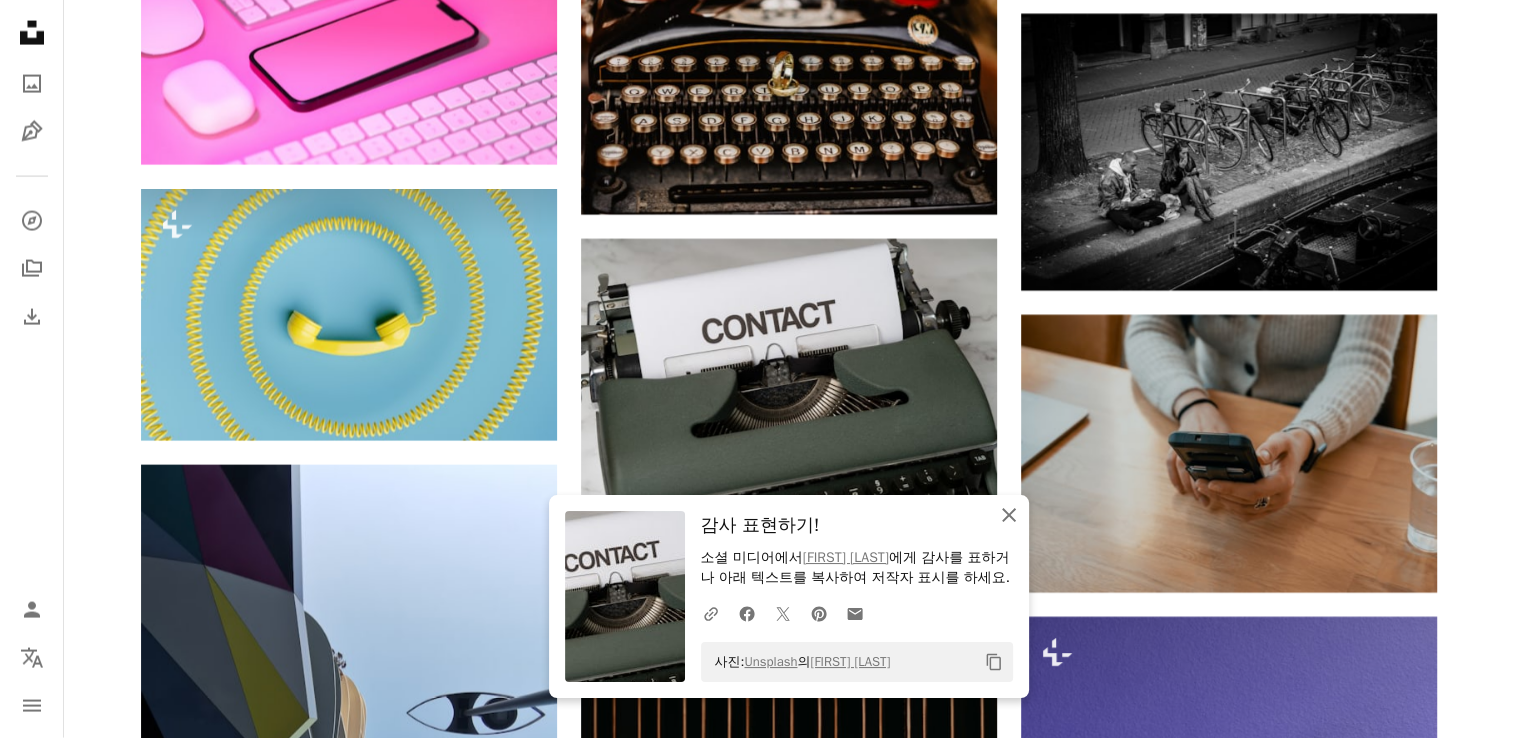 click 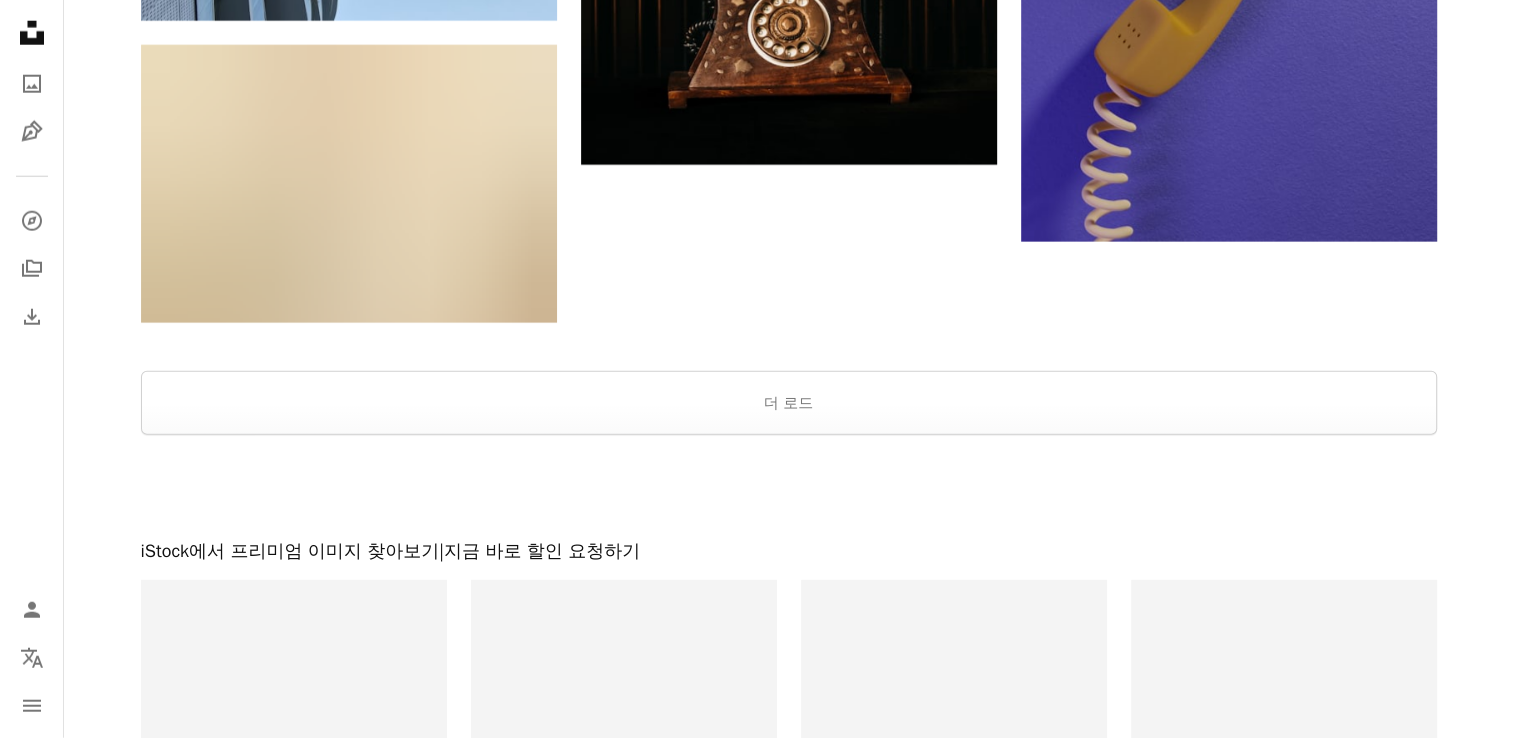 scroll, scrollTop: 5400, scrollLeft: 0, axis: vertical 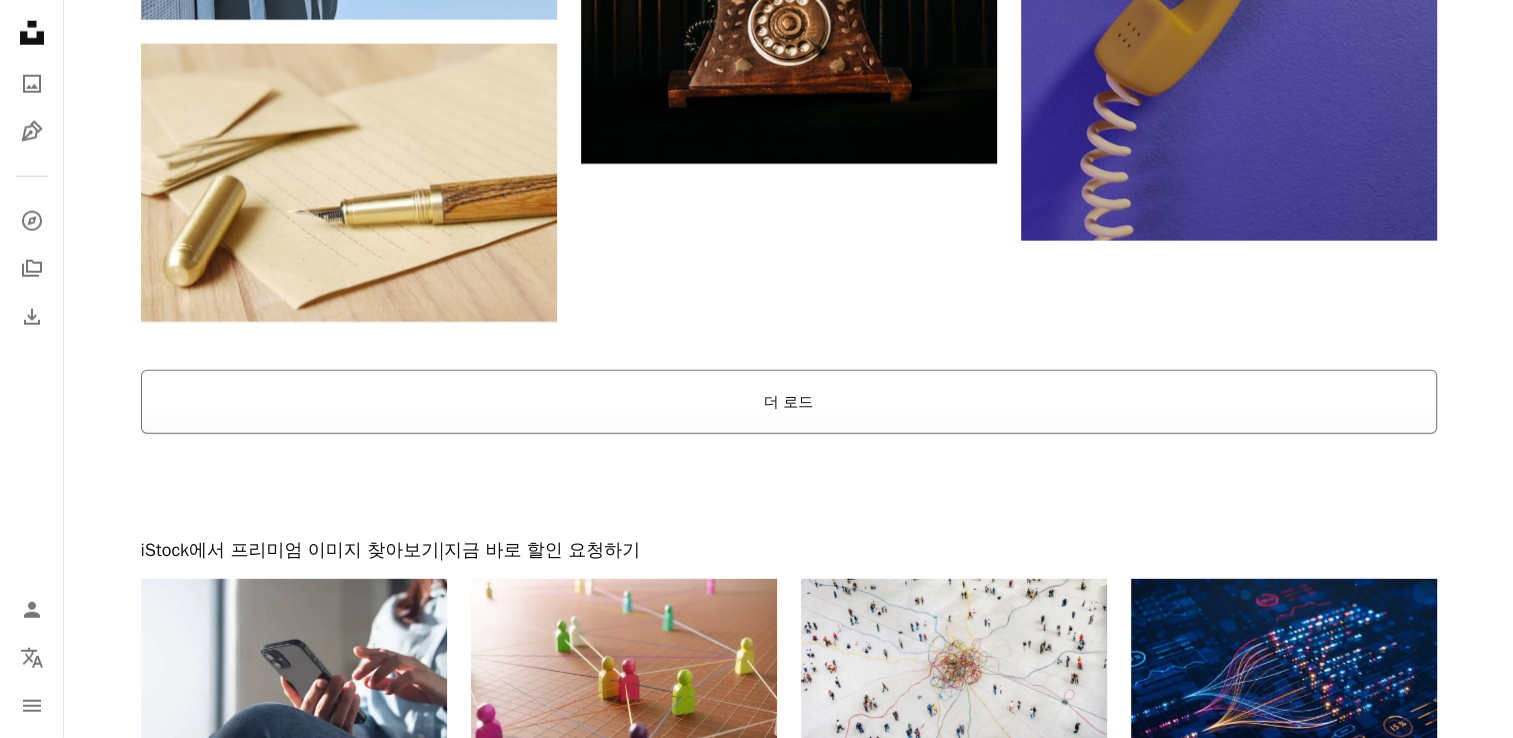 click on "더 로드" at bounding box center (789, 402) 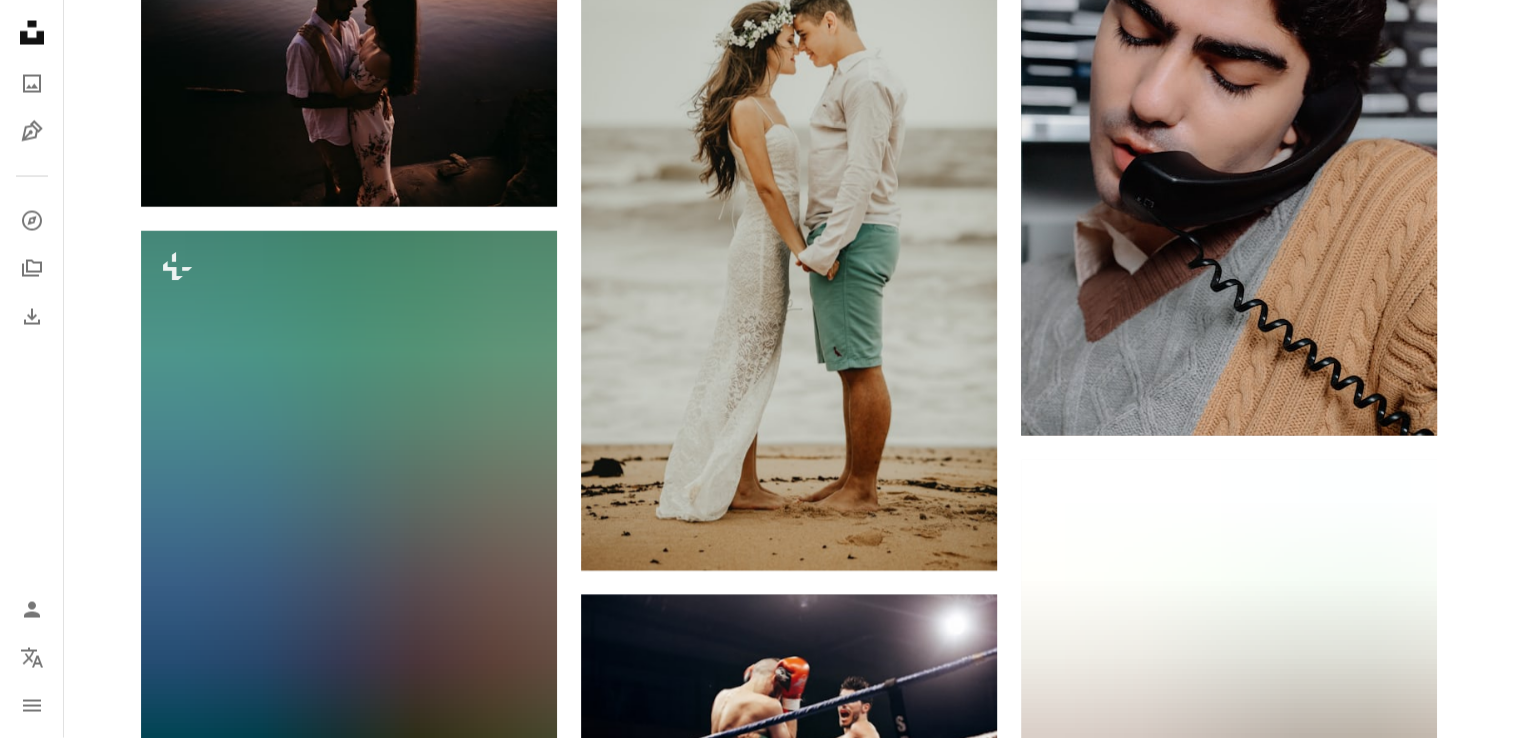 scroll, scrollTop: 11500, scrollLeft: 0, axis: vertical 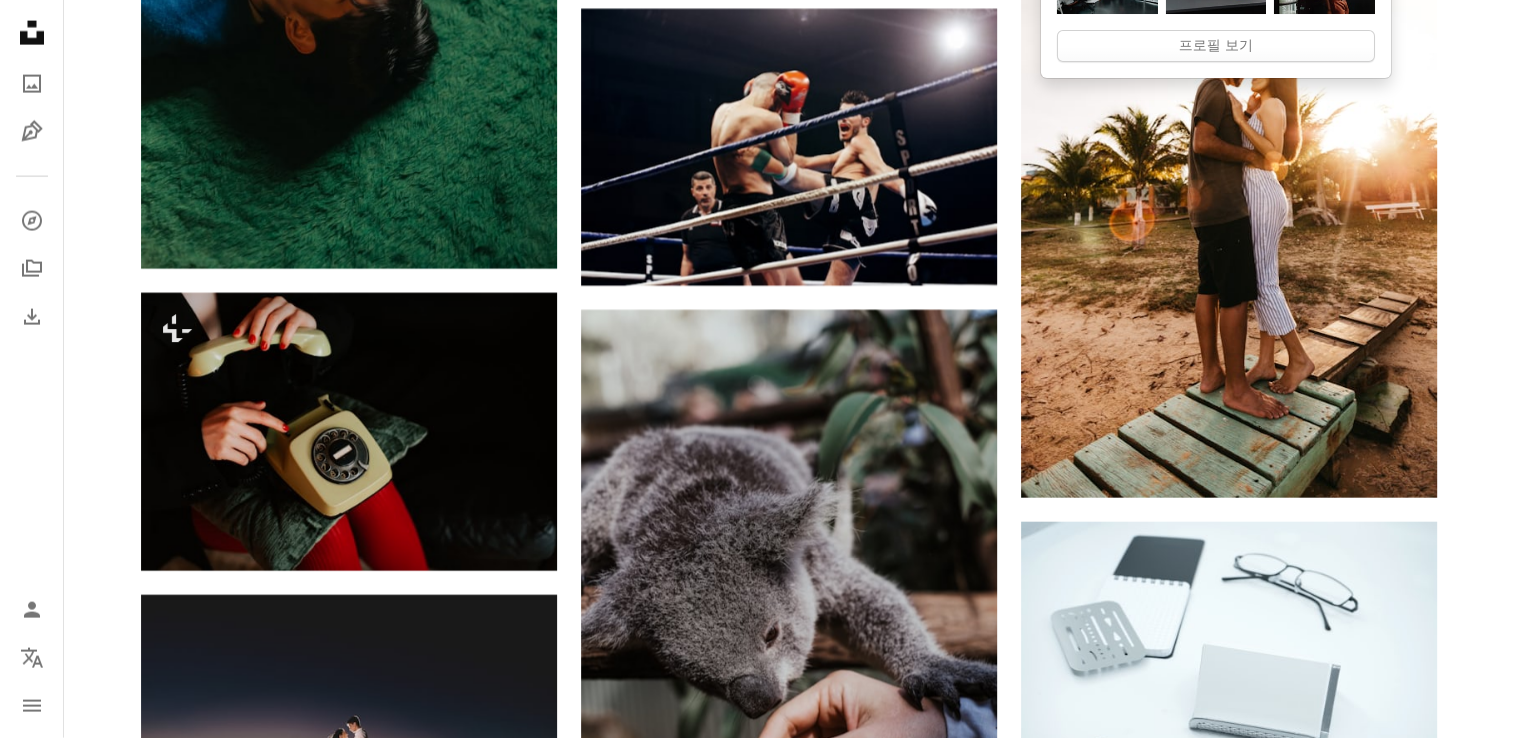 drag, startPoint x: 1096, startPoint y: 432, endPoint x: 1484, endPoint y: 326, distance: 402.21884 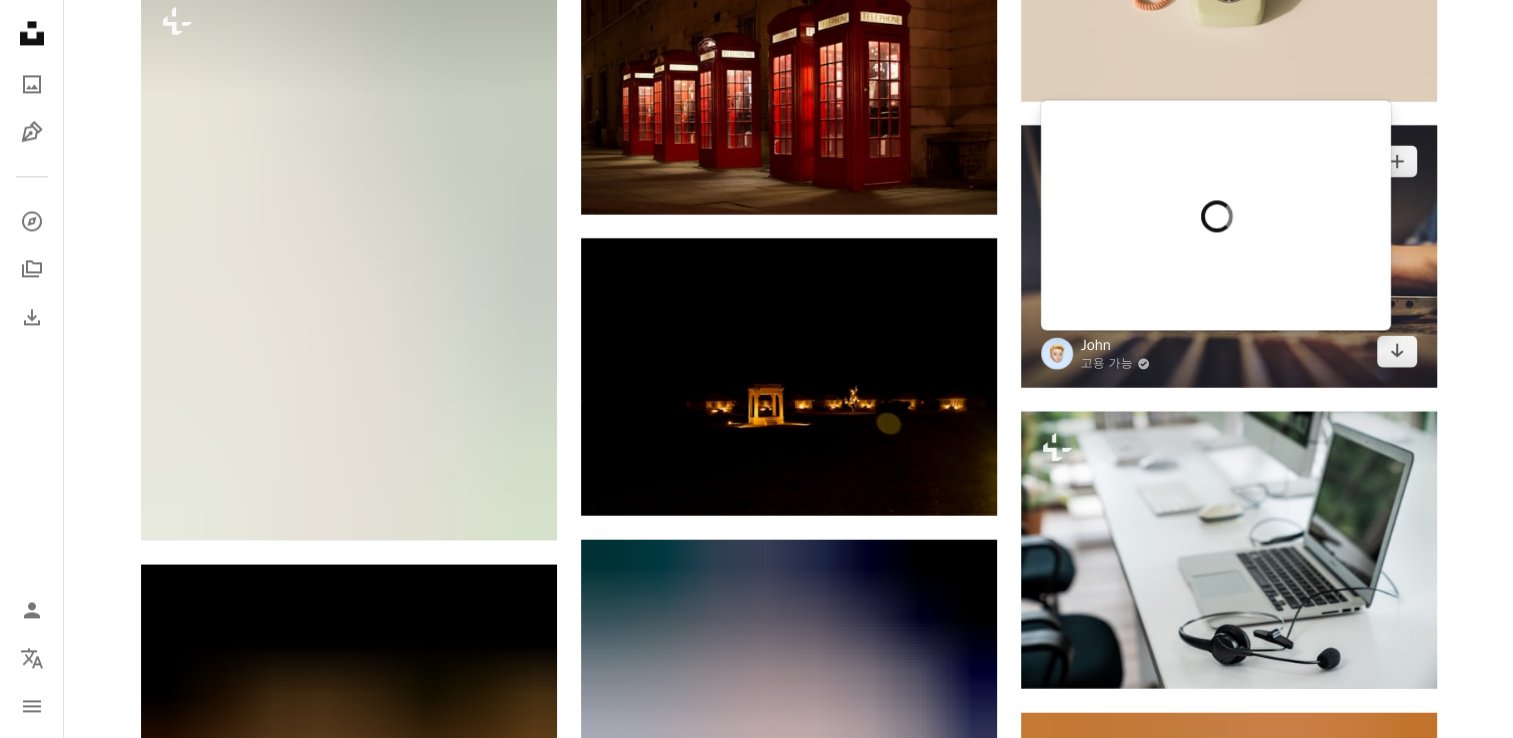 scroll, scrollTop: 33700, scrollLeft: 0, axis: vertical 